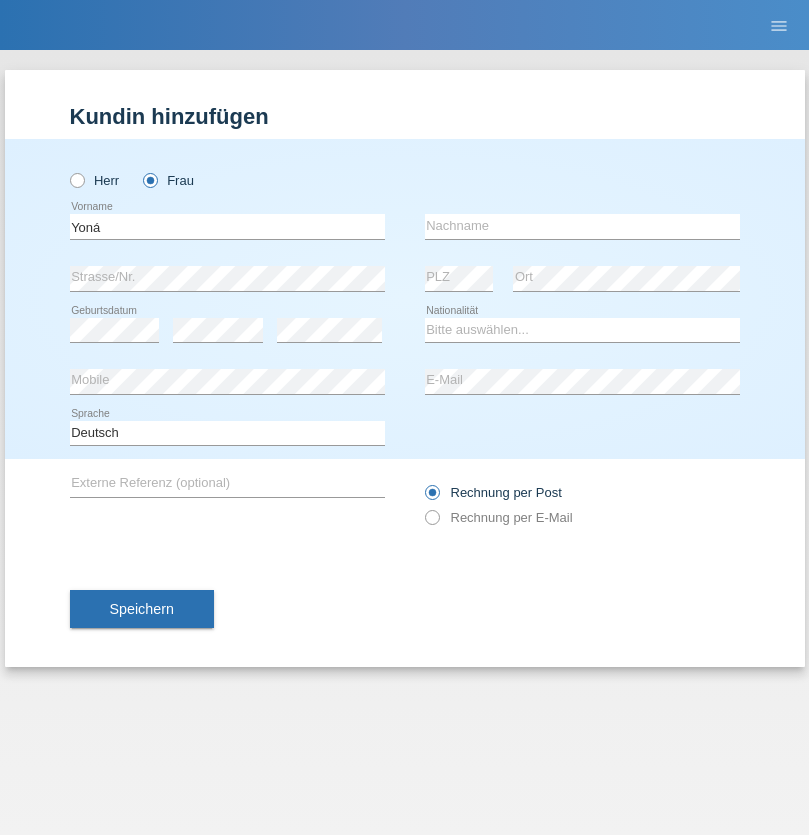 scroll, scrollTop: 0, scrollLeft: 0, axis: both 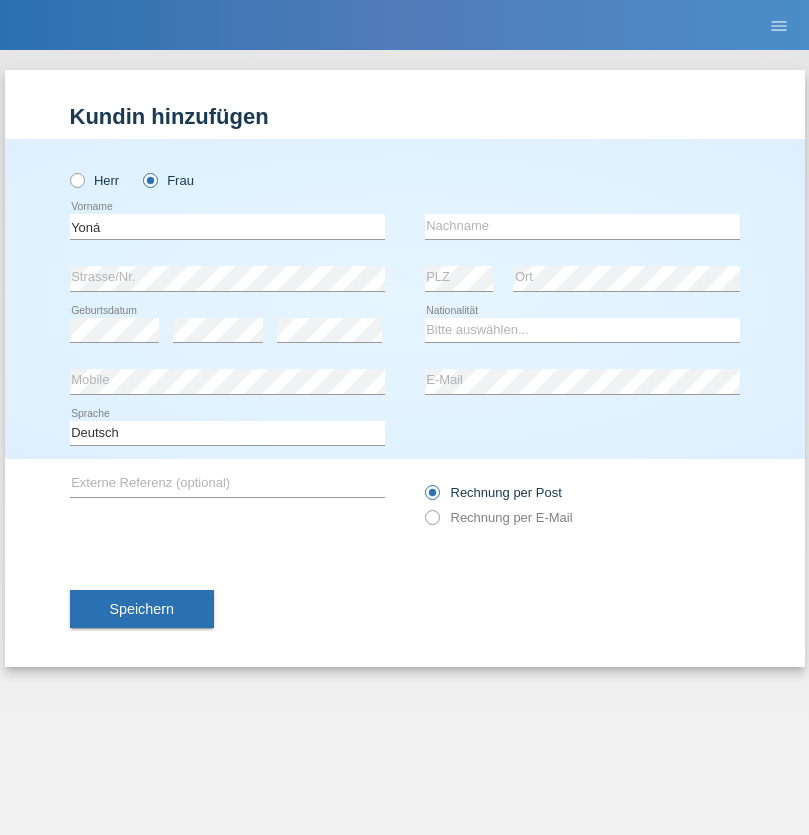 type on "Yoná" 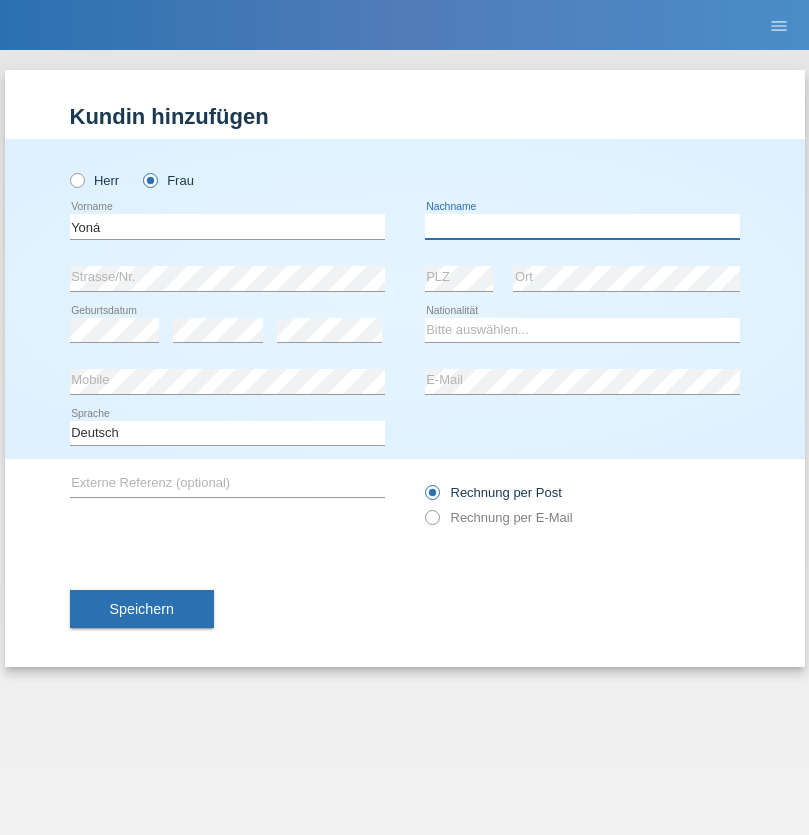 click at bounding box center (582, 226) 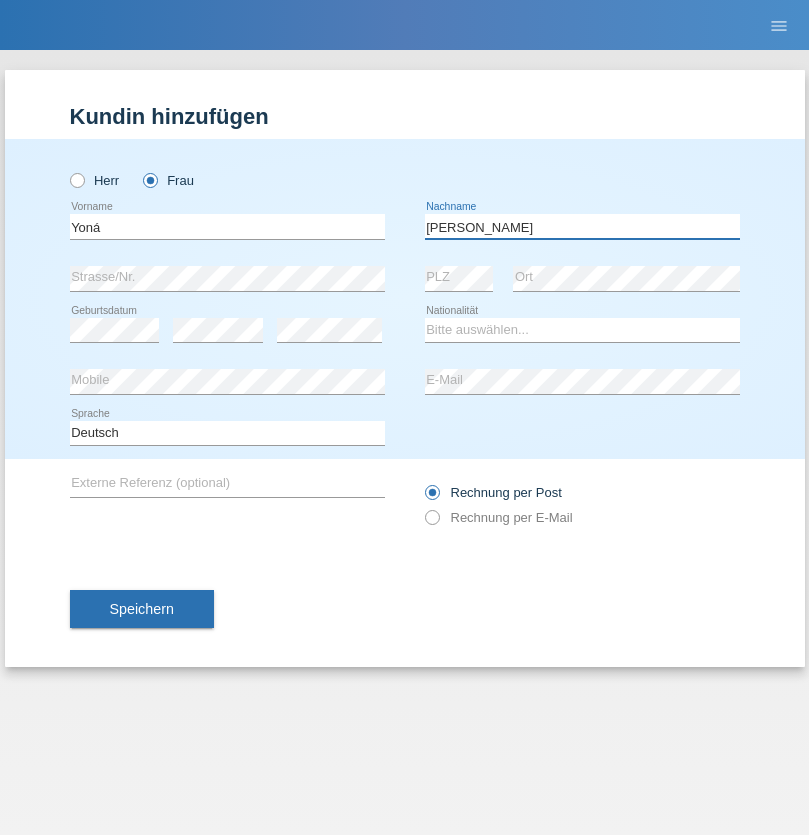 type on "[PERSON_NAME]" 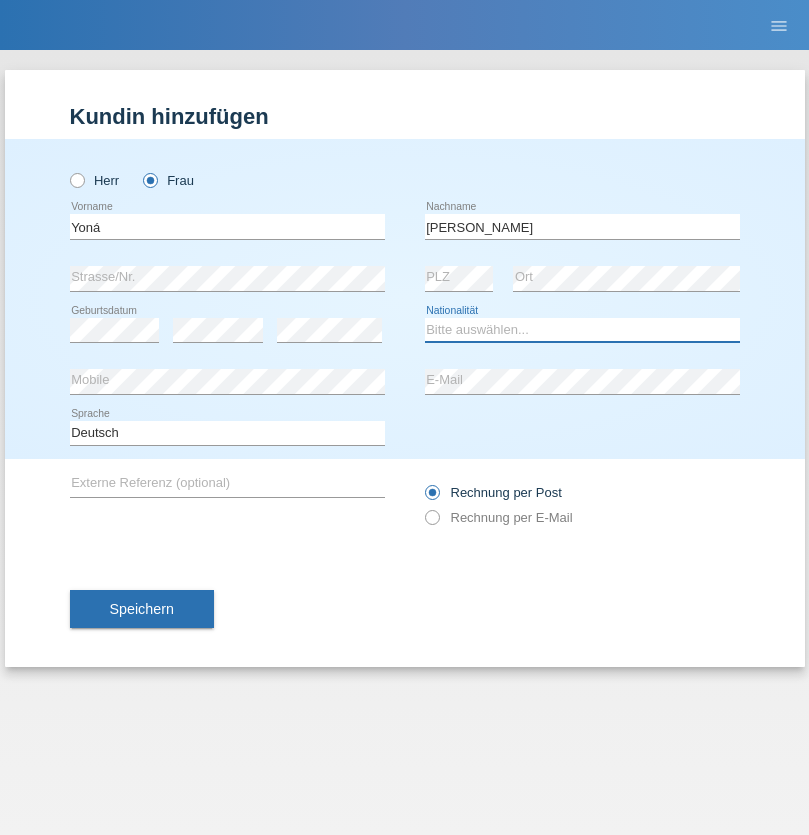 select on "BR" 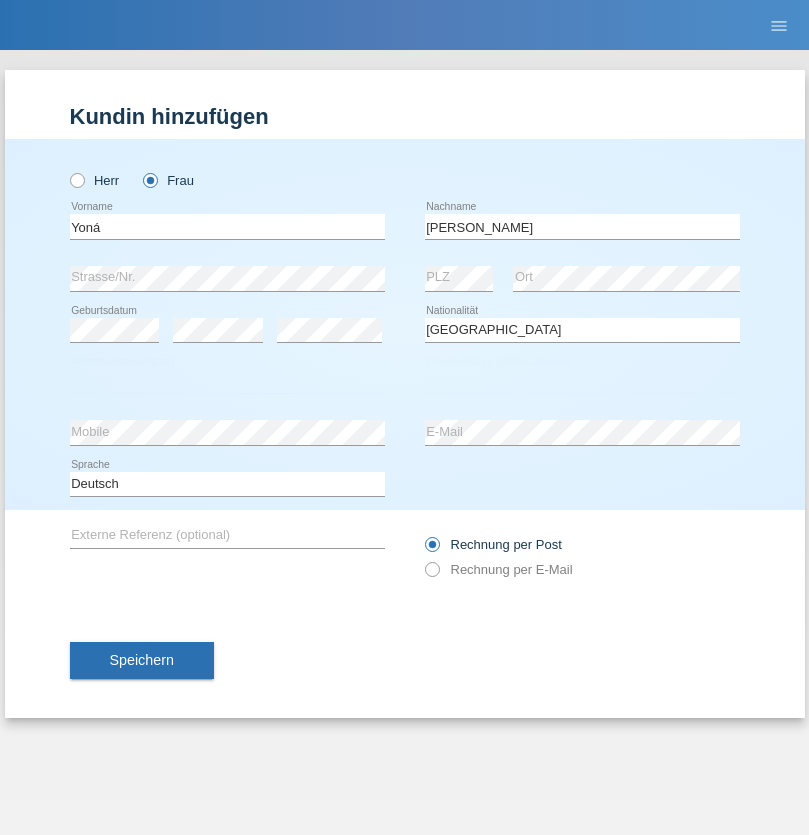 select on "C" 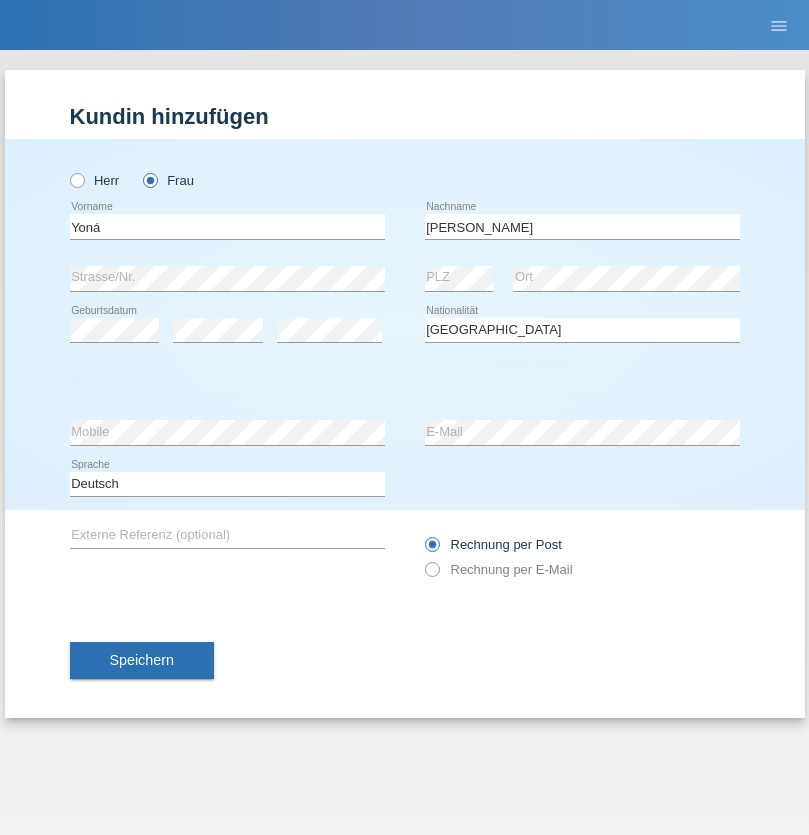 select on "22" 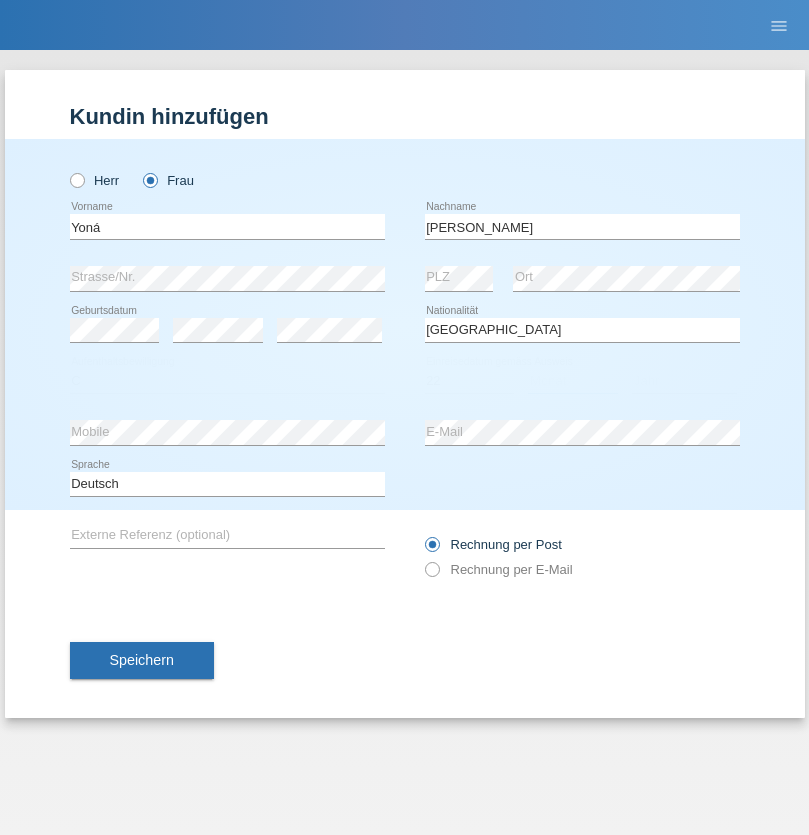 select on "01" 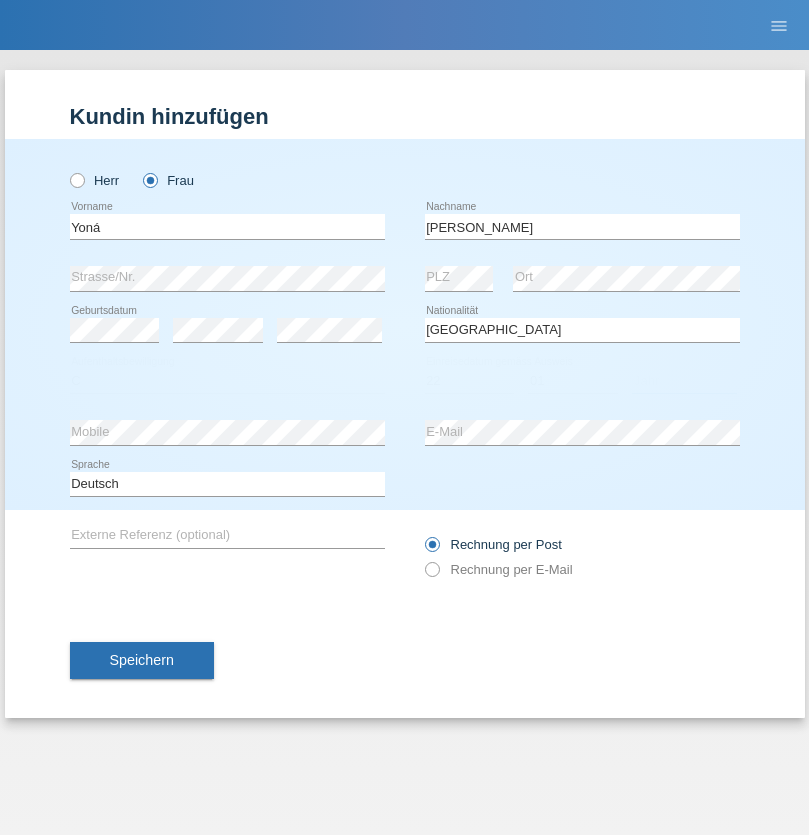 select on "2021" 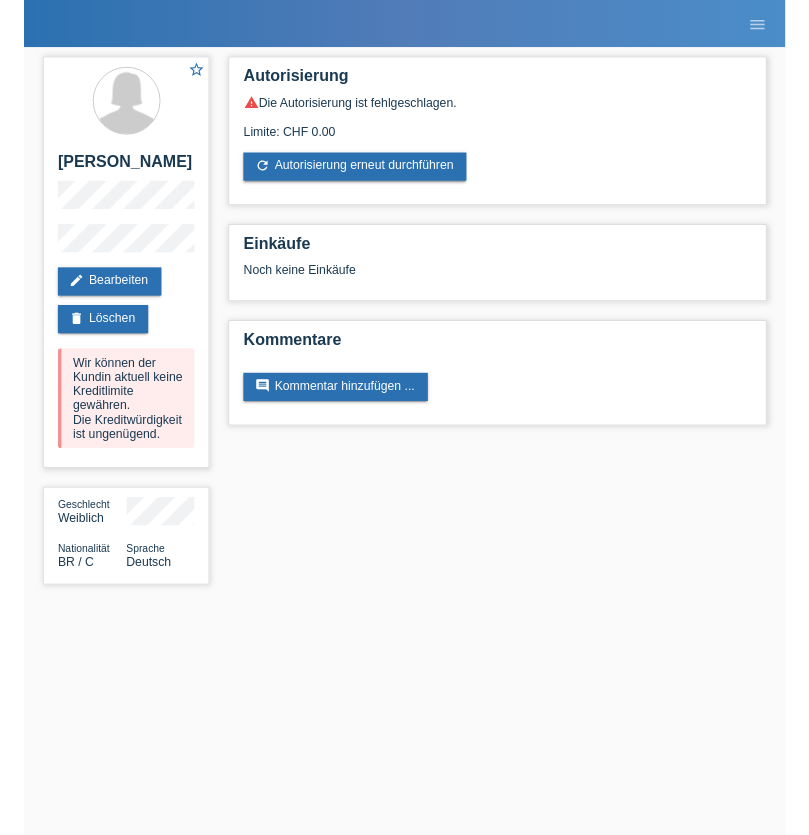 scroll, scrollTop: 0, scrollLeft: 0, axis: both 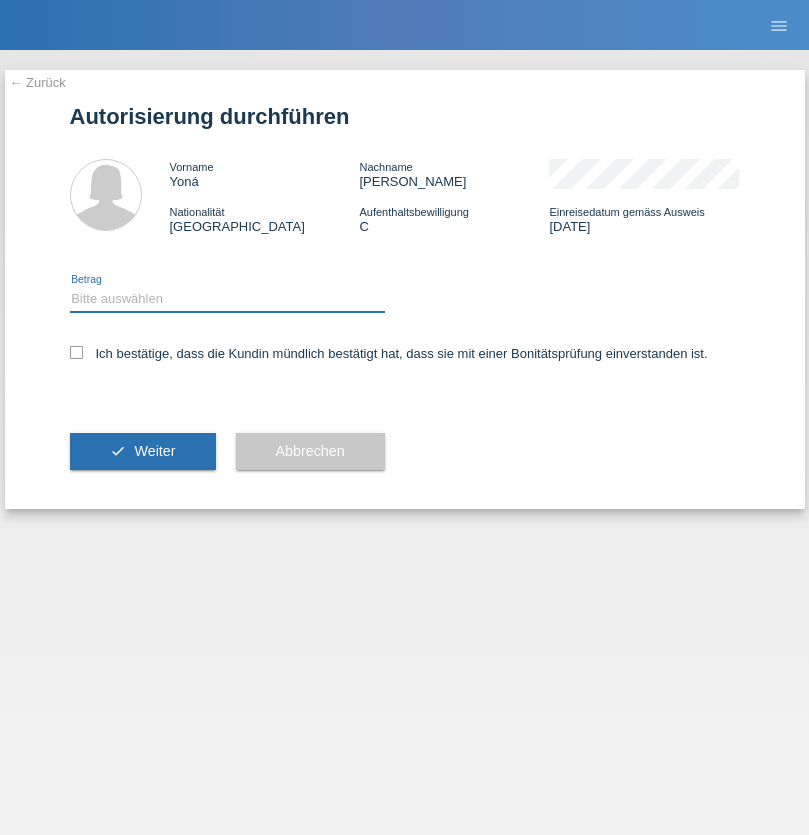 select on "1" 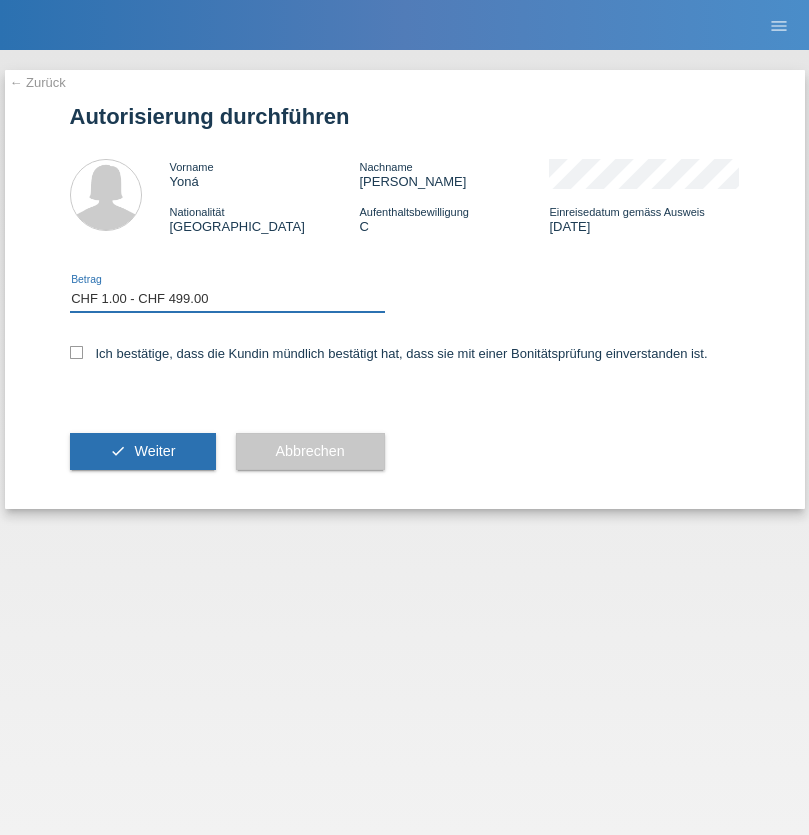 scroll, scrollTop: 0, scrollLeft: 0, axis: both 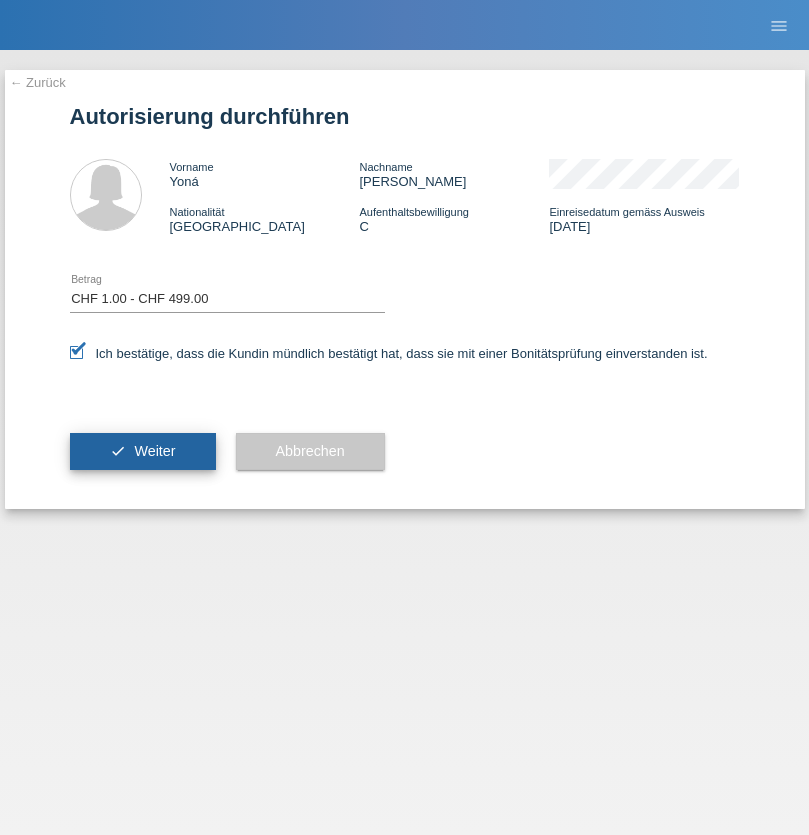 click on "Weiter" at bounding box center [154, 451] 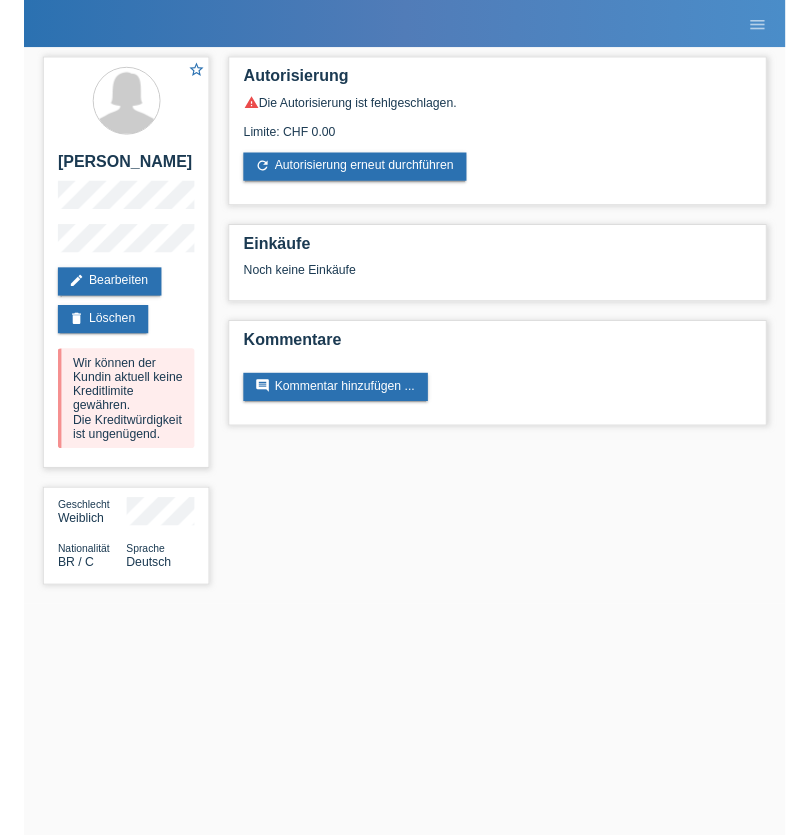 scroll, scrollTop: 0, scrollLeft: 0, axis: both 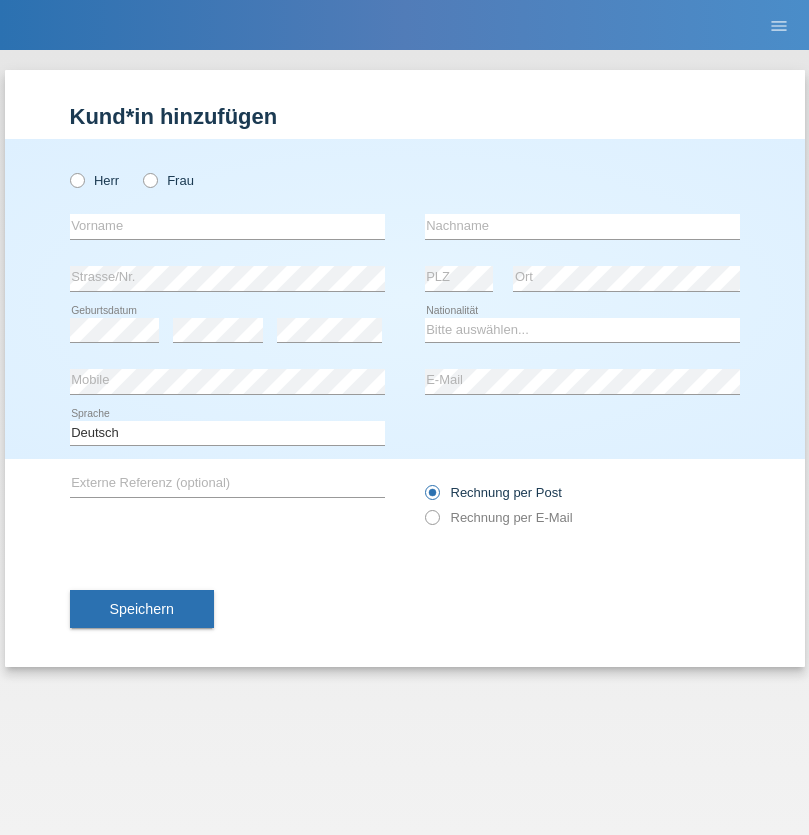radio on "true" 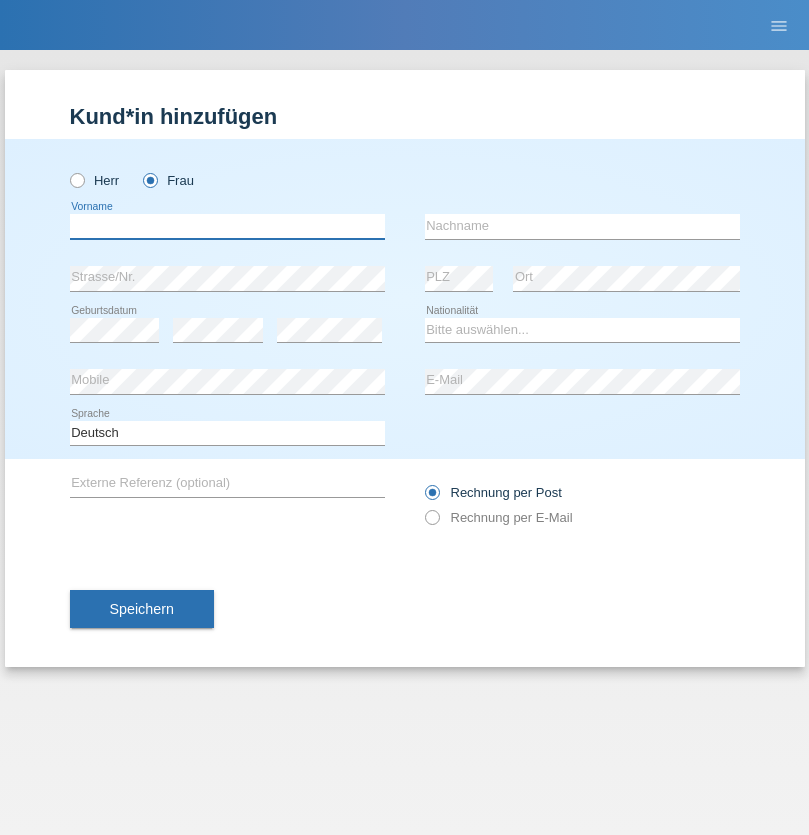 click at bounding box center (227, 226) 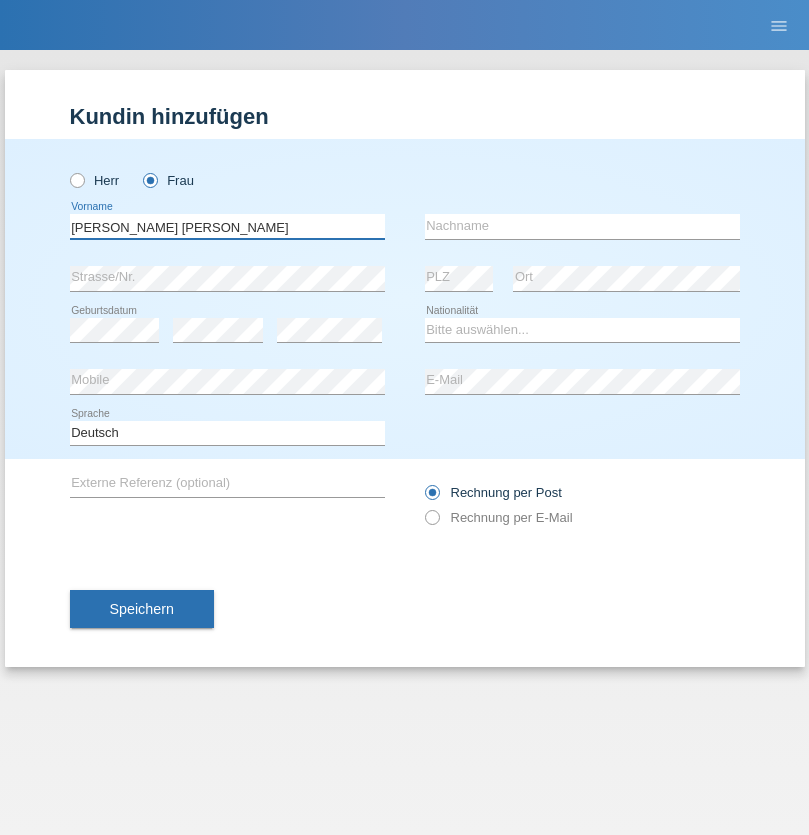 type on "[PERSON_NAME] [PERSON_NAME]" 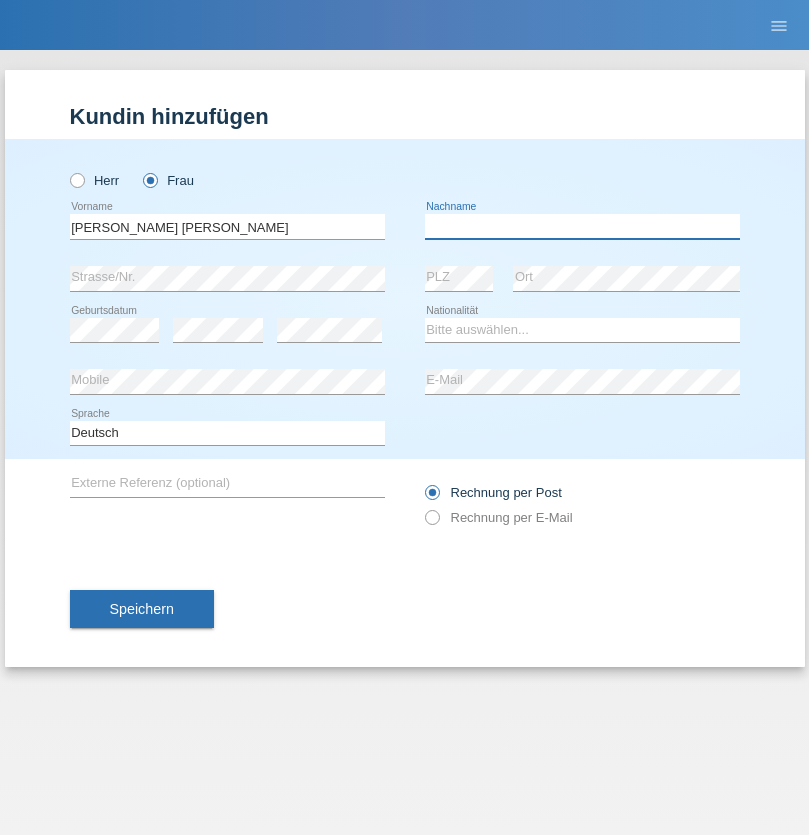 click at bounding box center [582, 226] 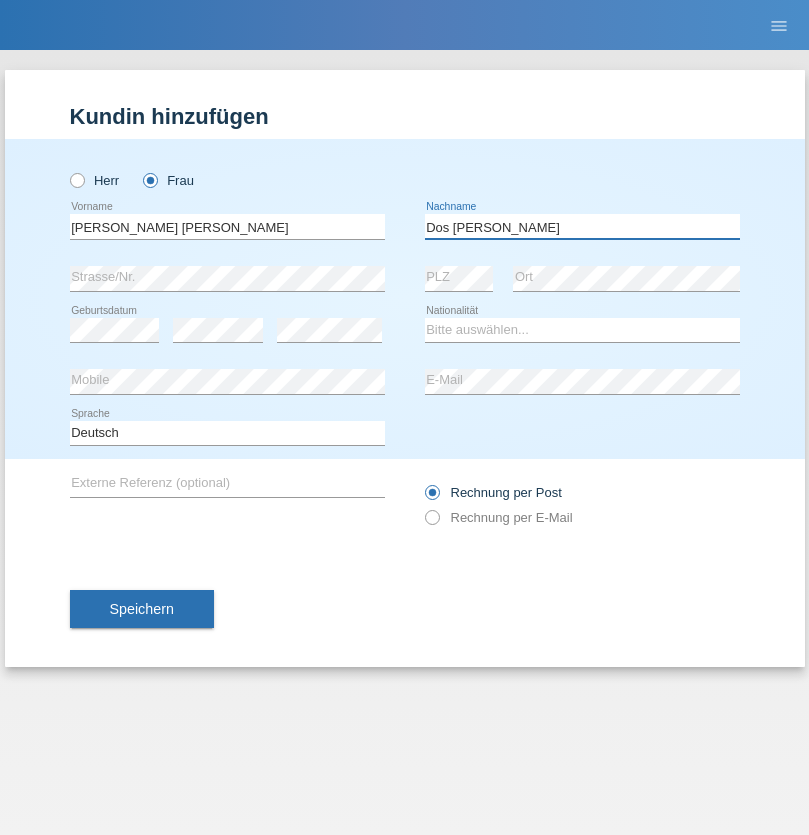 type on "Dos [PERSON_NAME]" 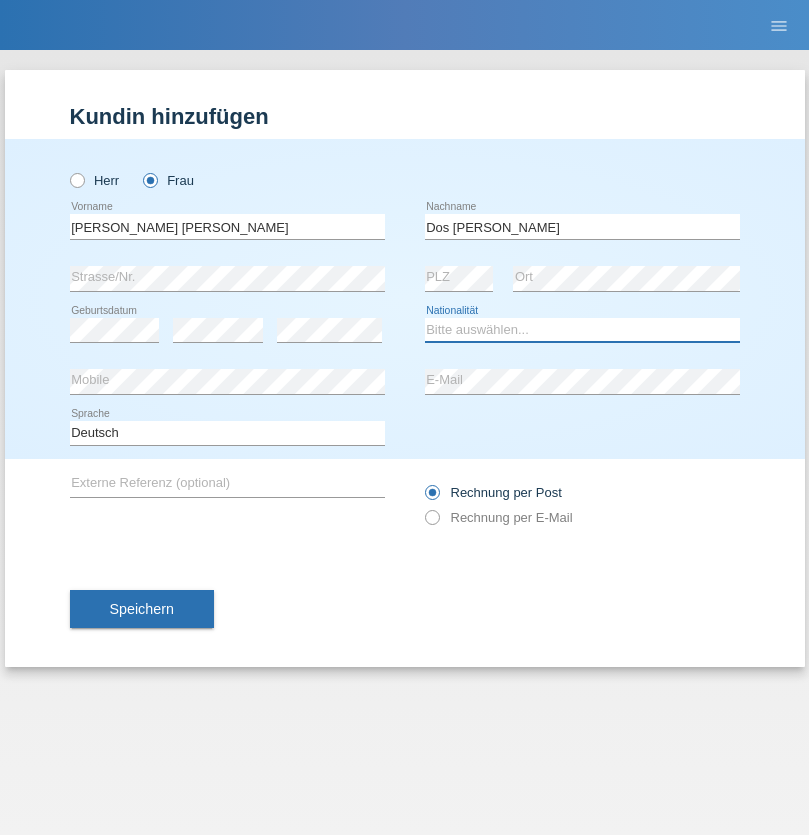 select on "PT" 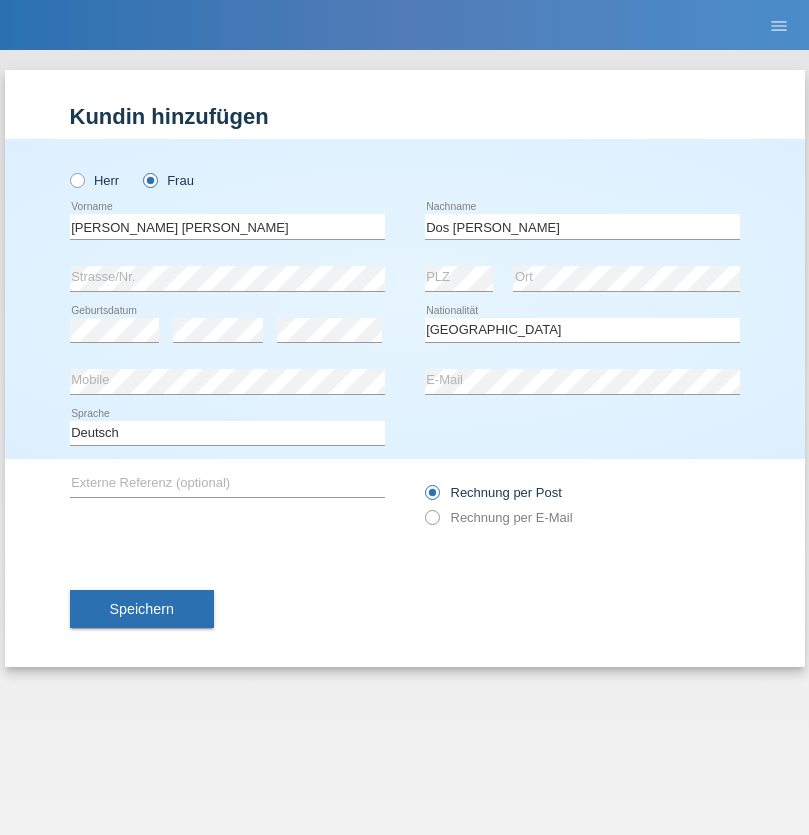 select on "C" 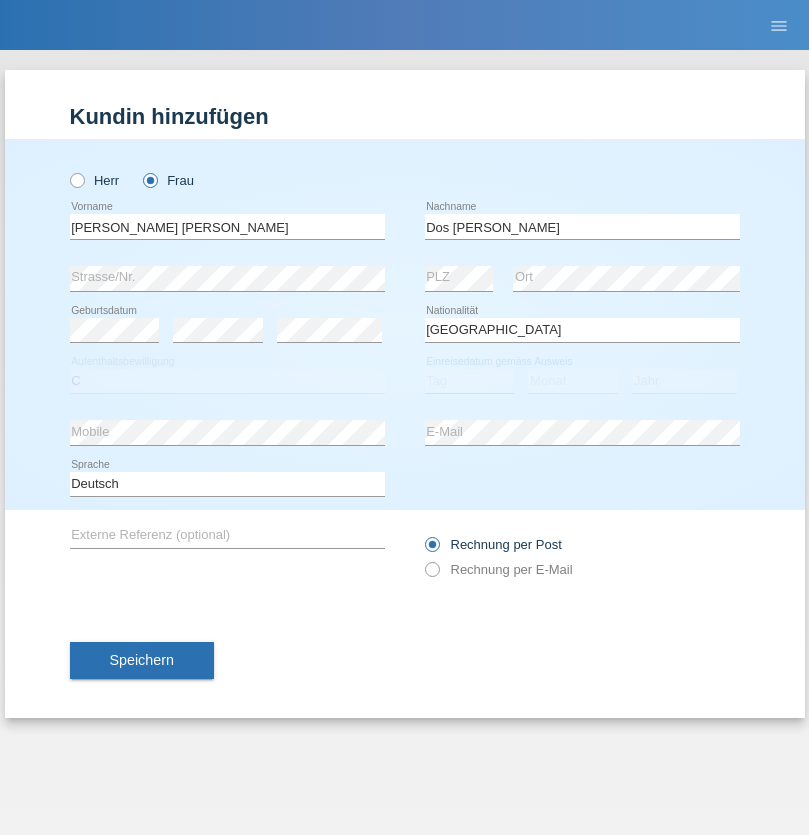 select on "31" 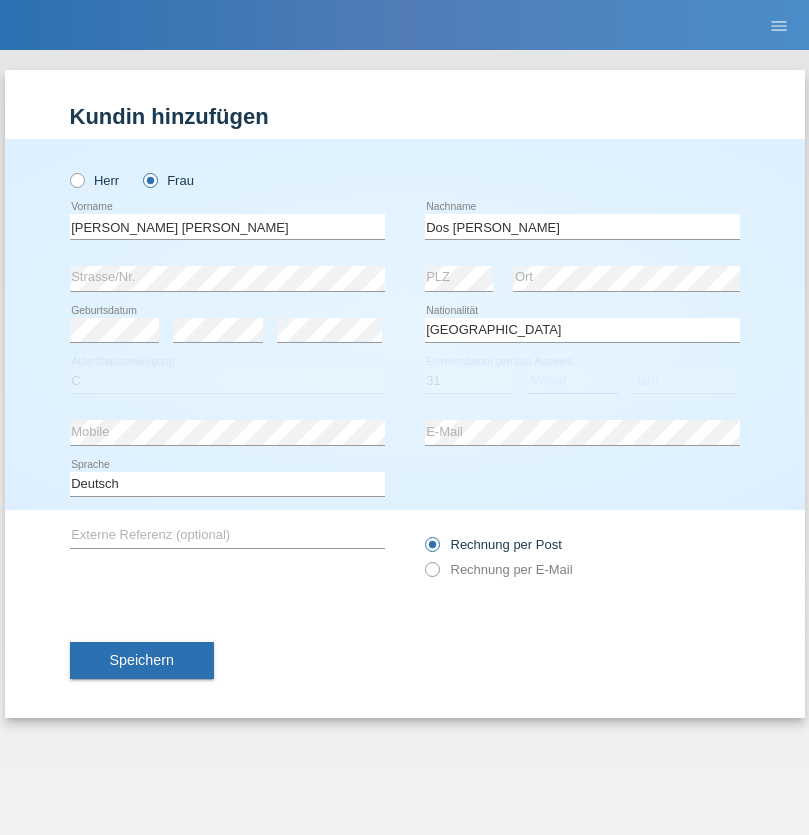 select on "05" 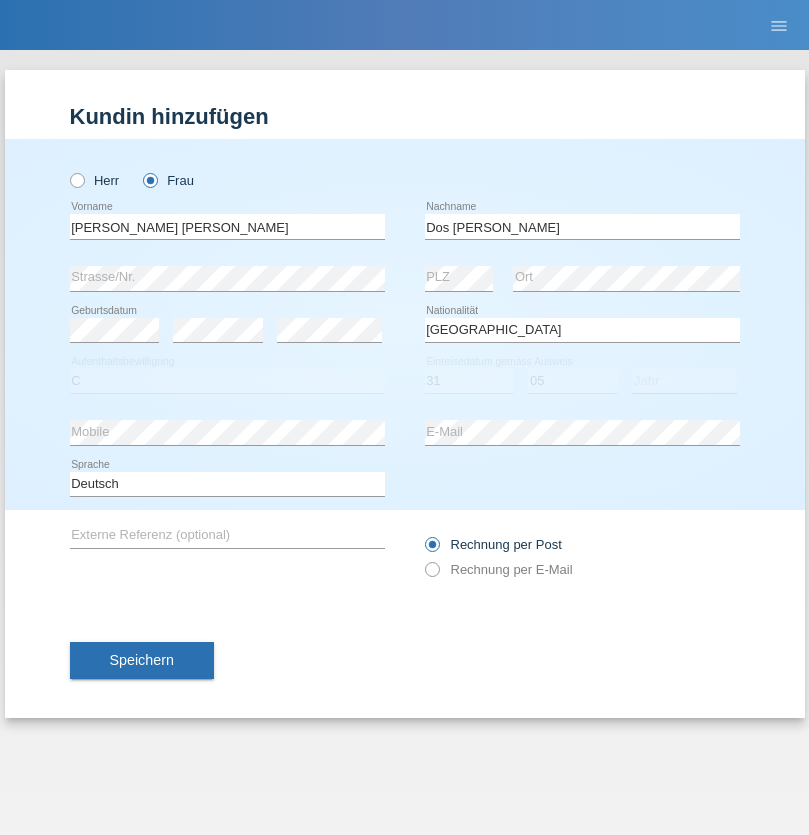 select on "2009" 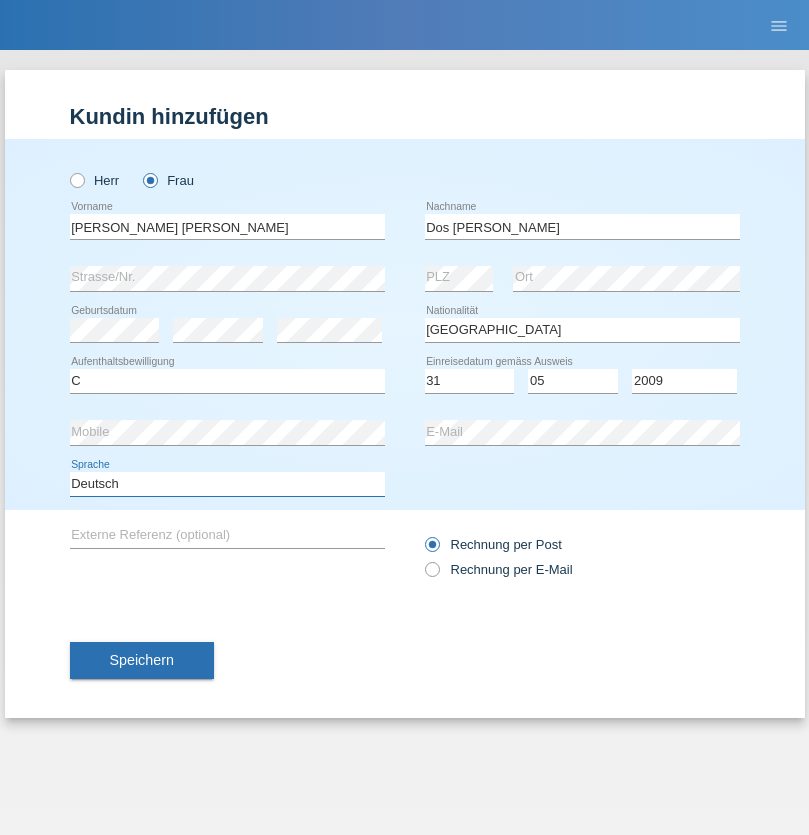 select on "en" 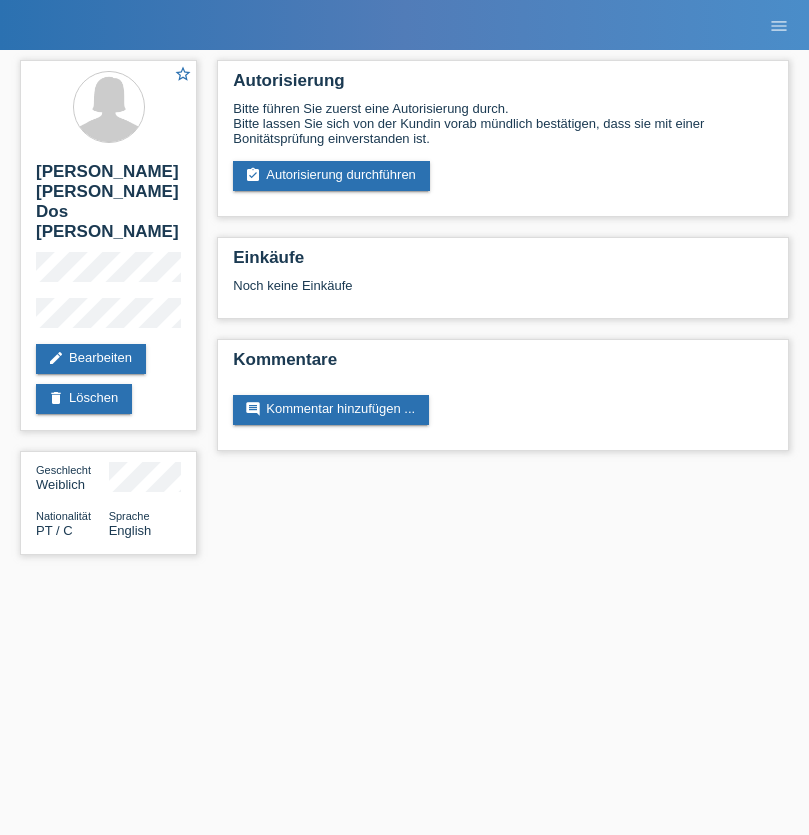 scroll, scrollTop: 0, scrollLeft: 0, axis: both 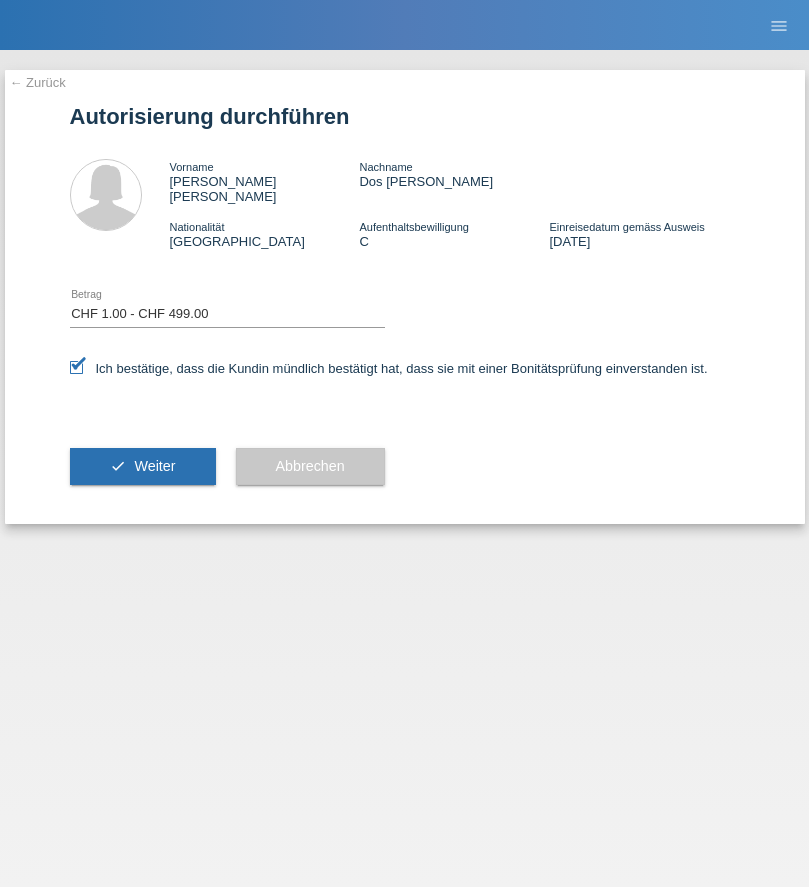select on "1" 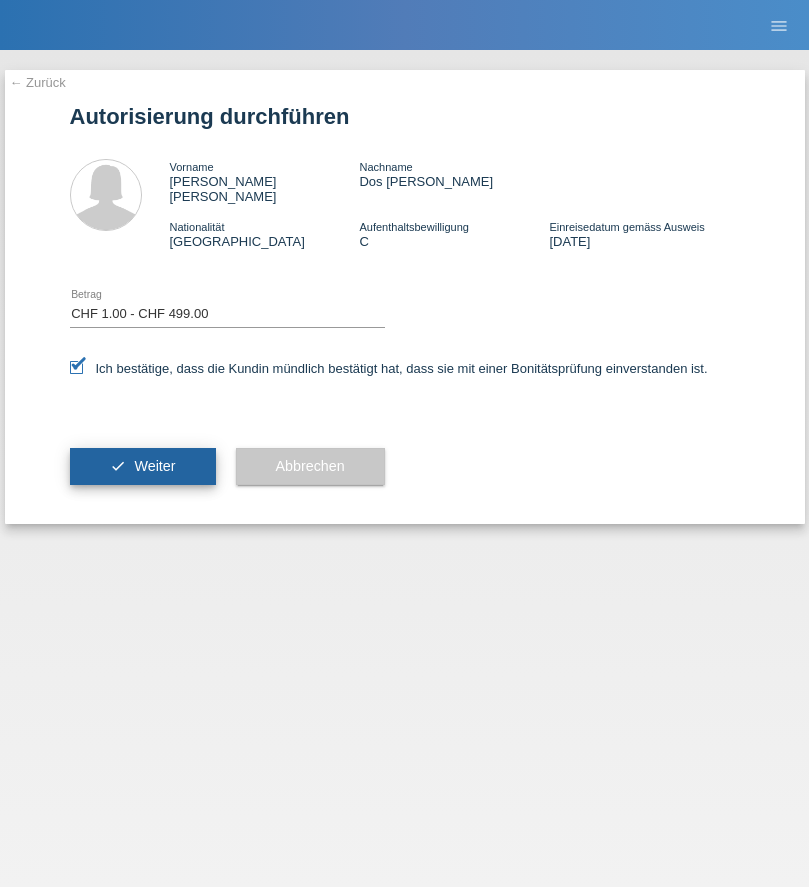click on "Weiter" at bounding box center [154, 466] 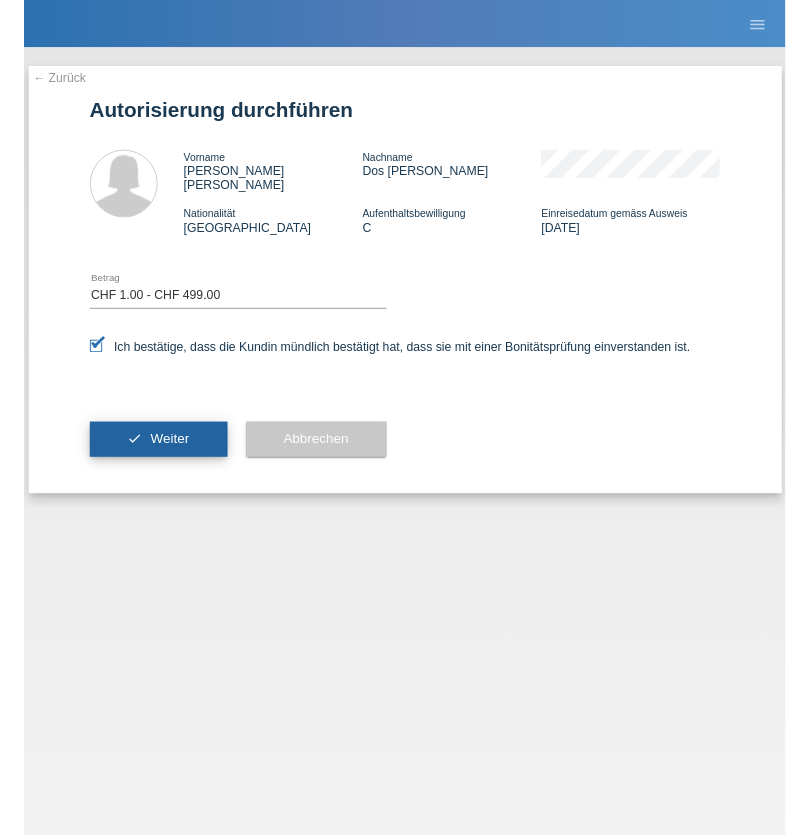 scroll, scrollTop: 0, scrollLeft: 0, axis: both 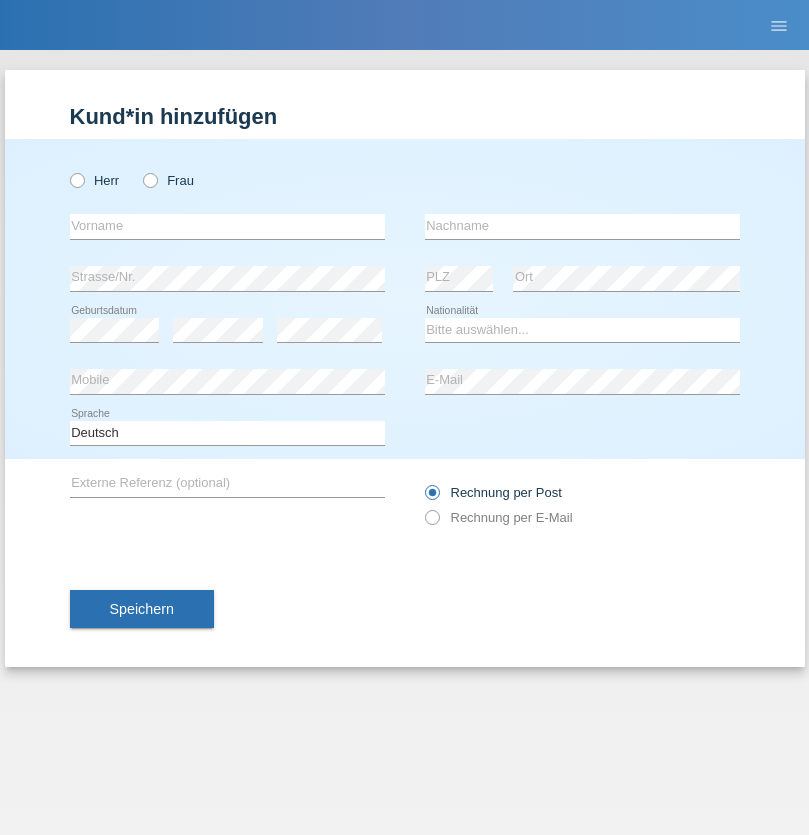 radio on "true" 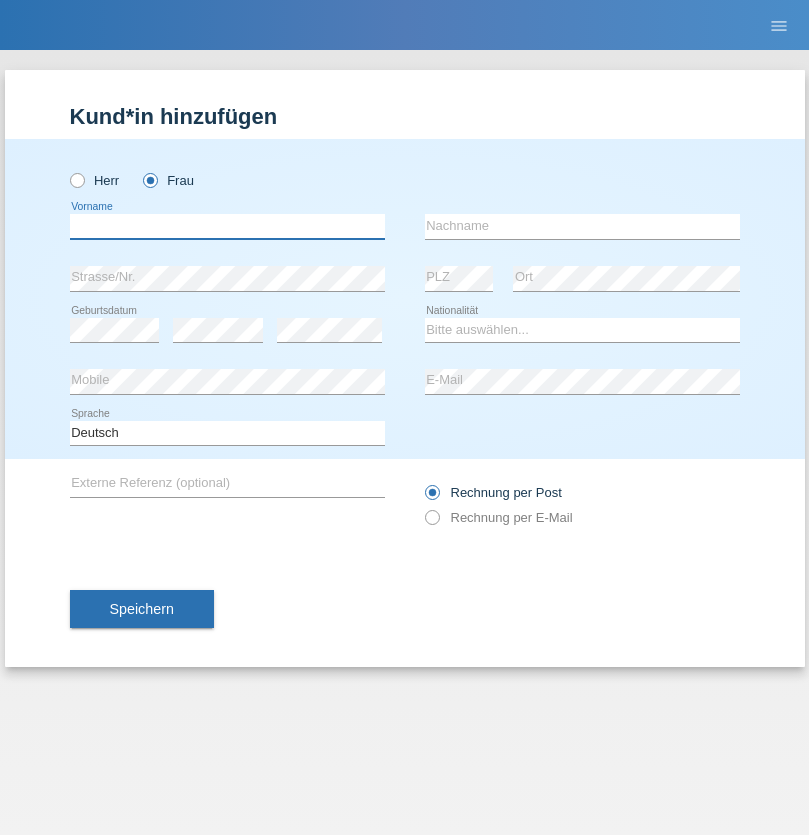 click at bounding box center [227, 226] 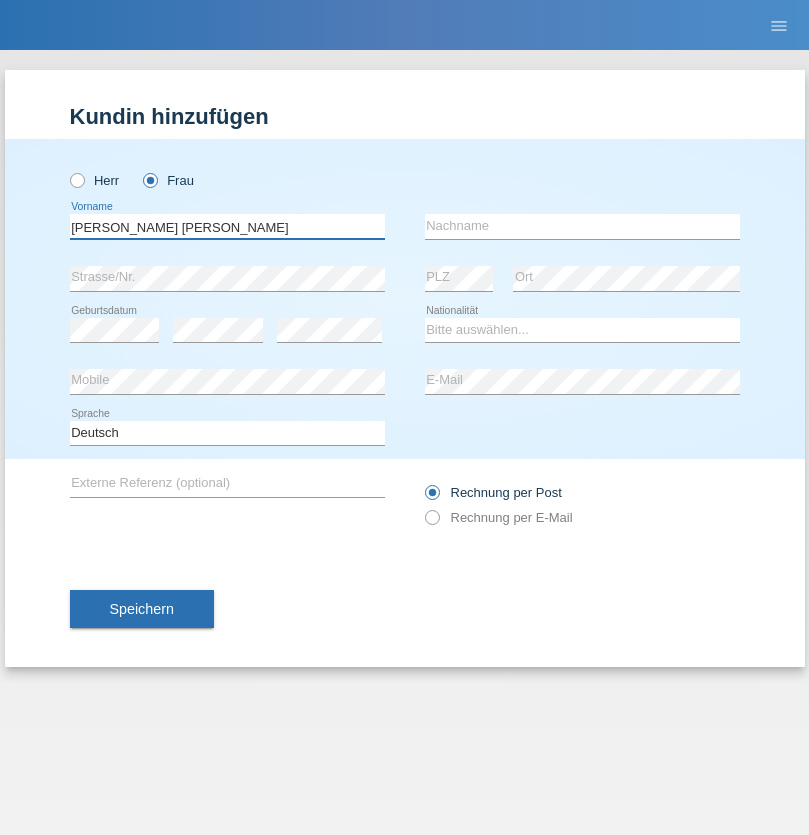type on "[PERSON_NAME] [PERSON_NAME]" 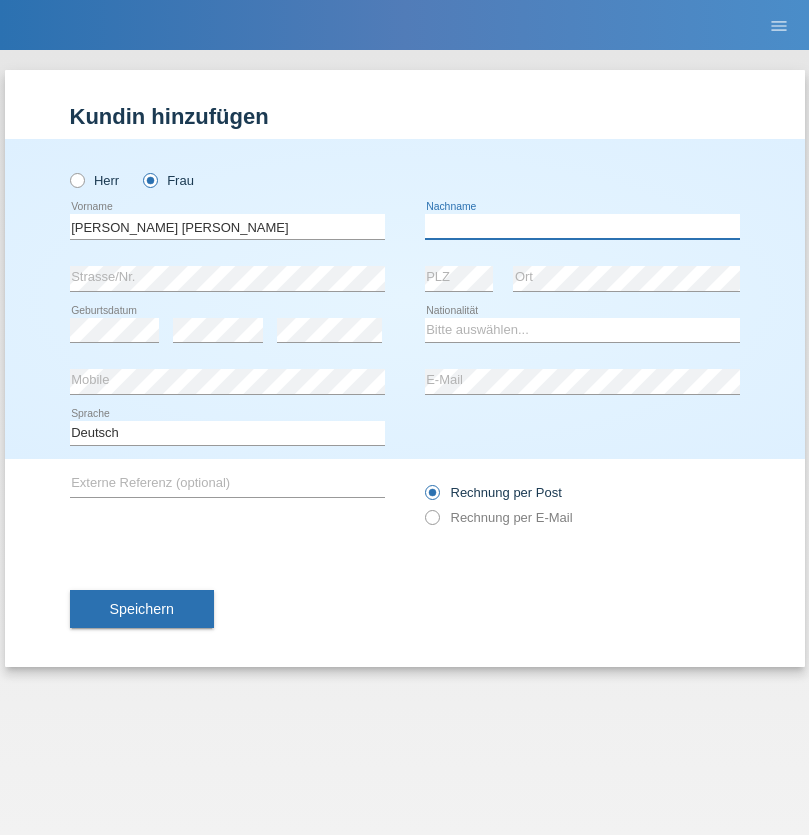 click at bounding box center [582, 226] 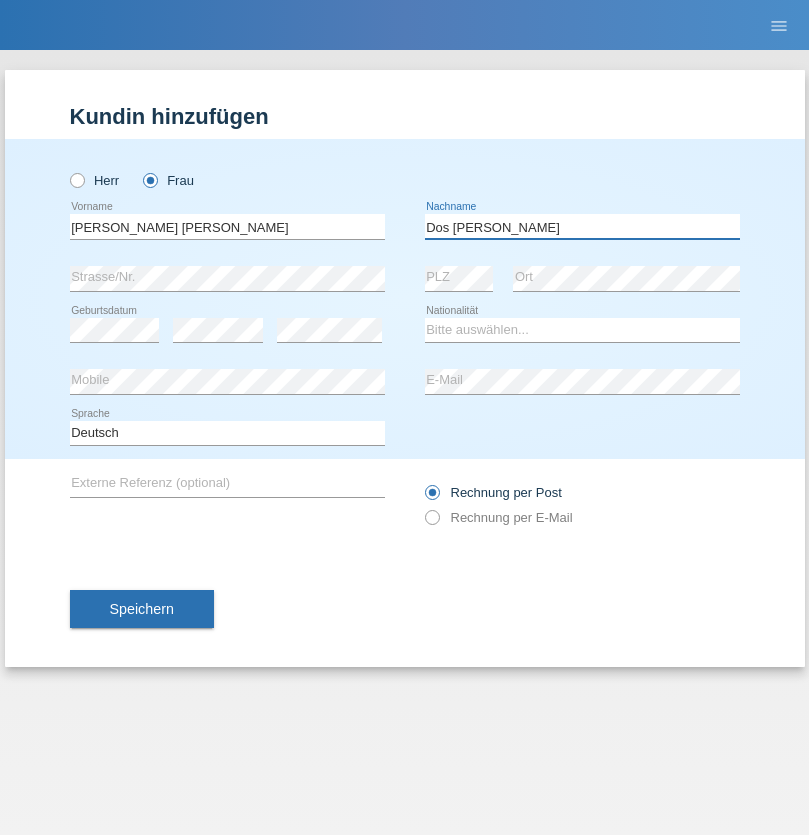 type on "Dos [PERSON_NAME]" 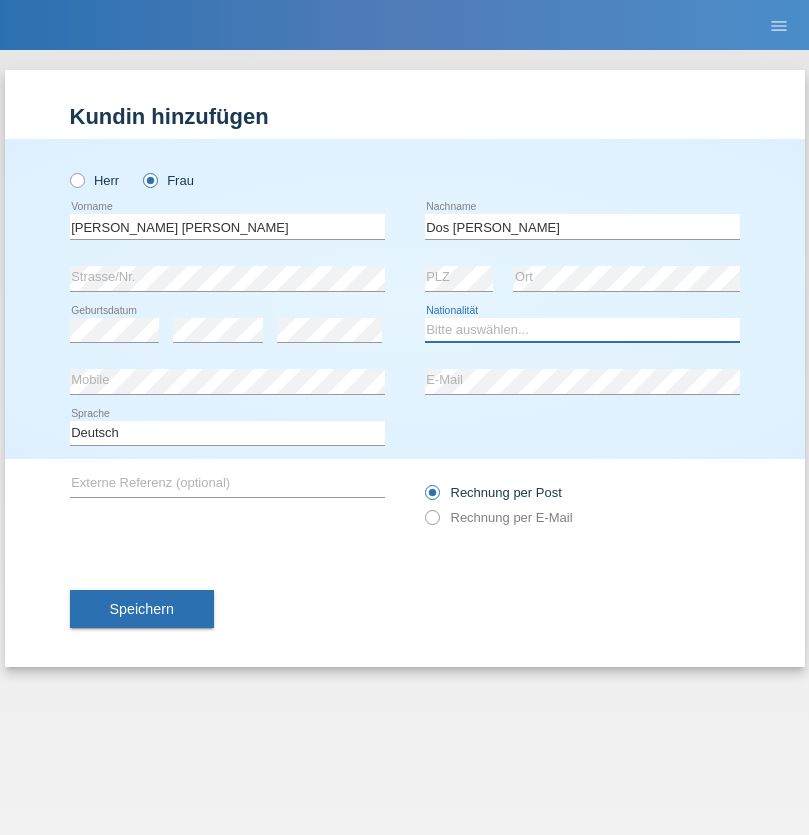 select on "PT" 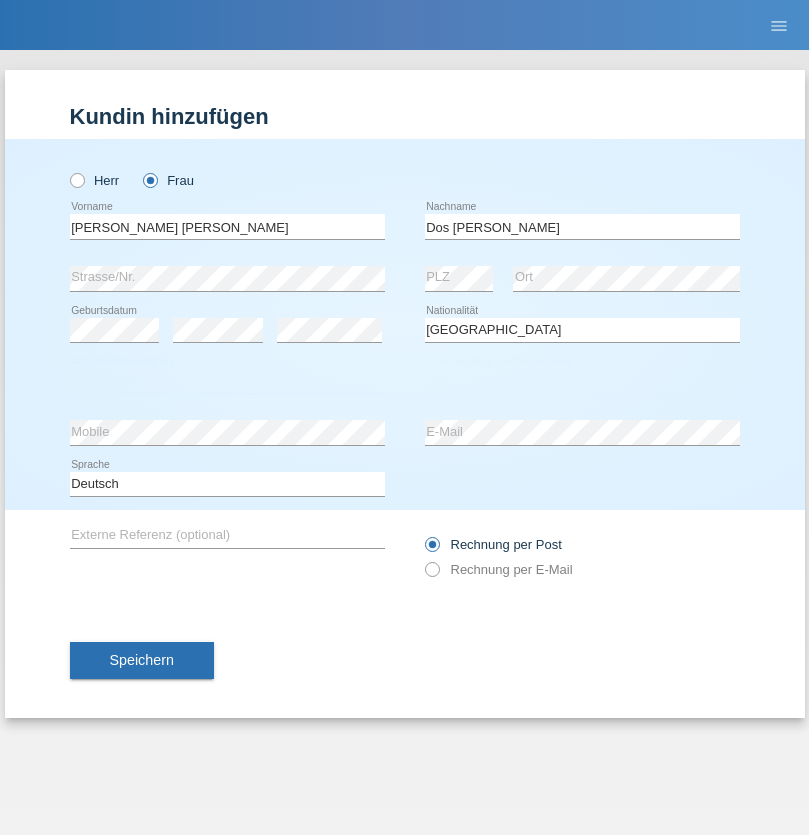 select on "C" 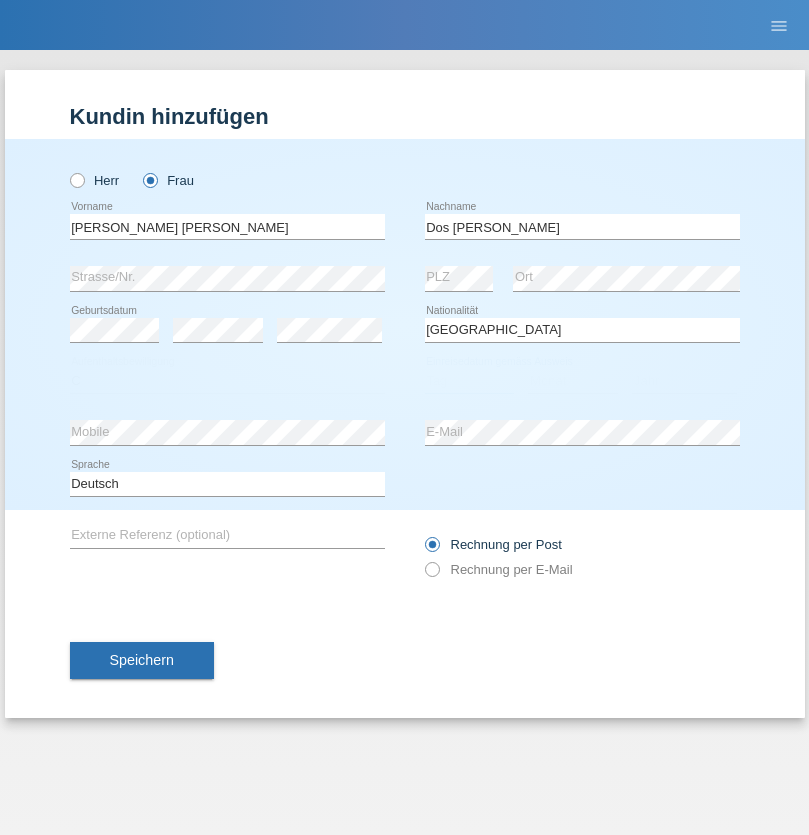 select on "31" 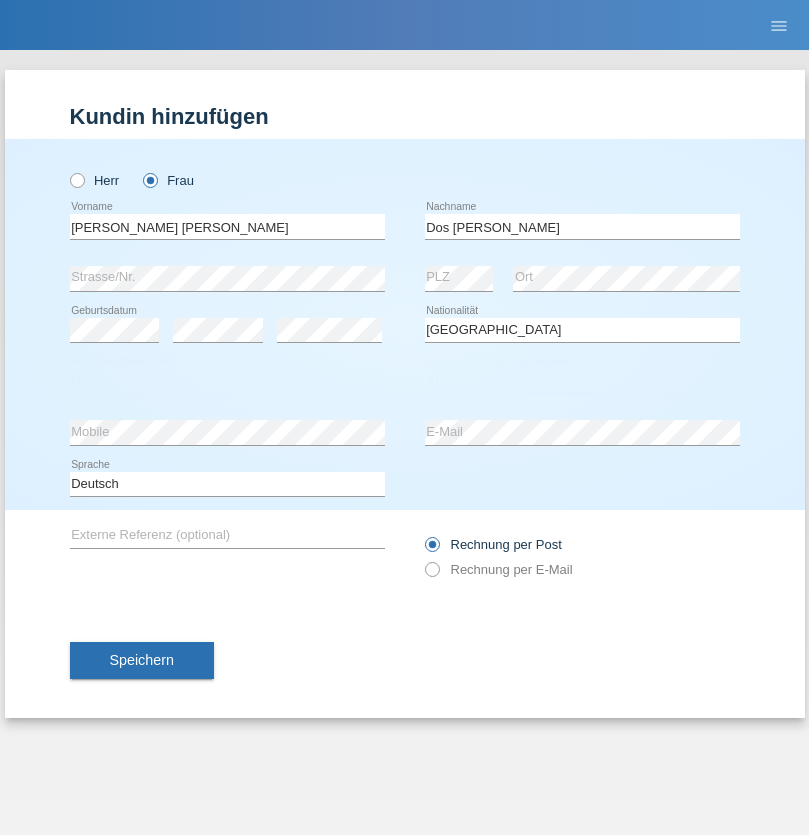 select on "05" 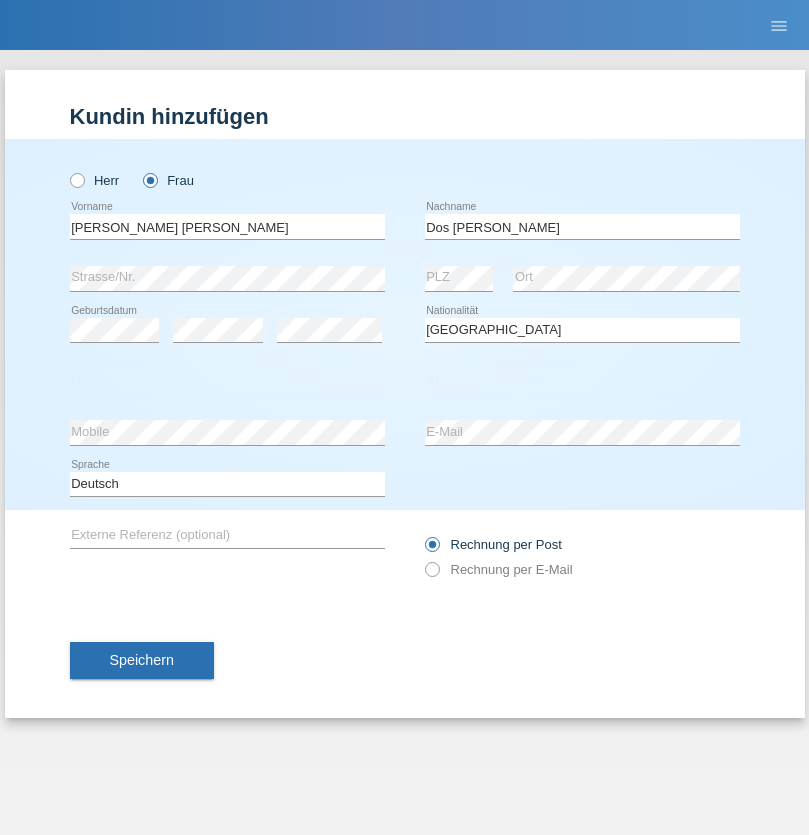 select on "2009" 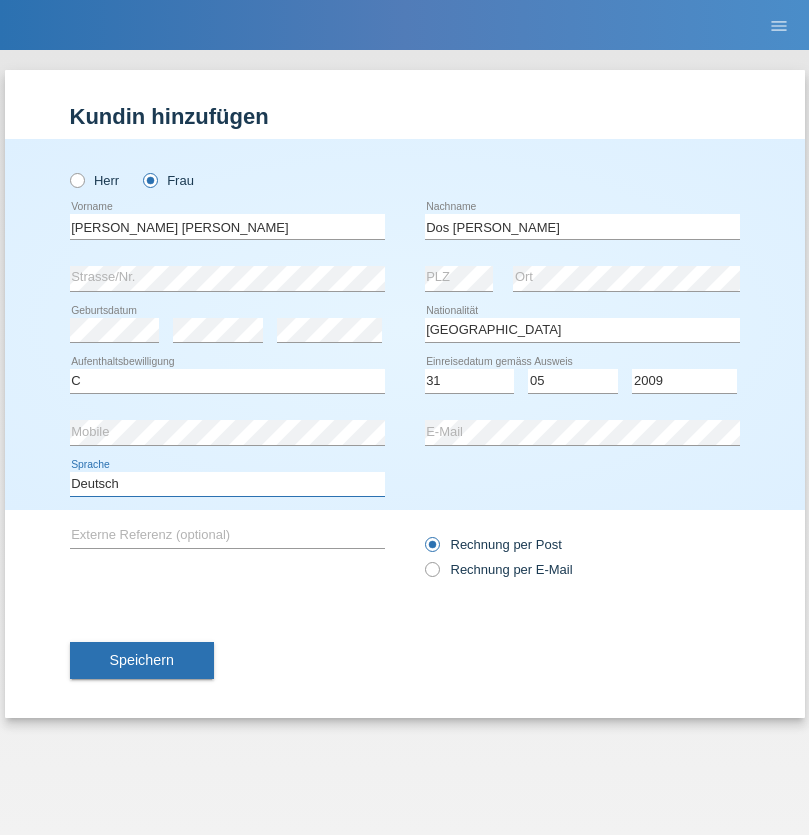 select on "en" 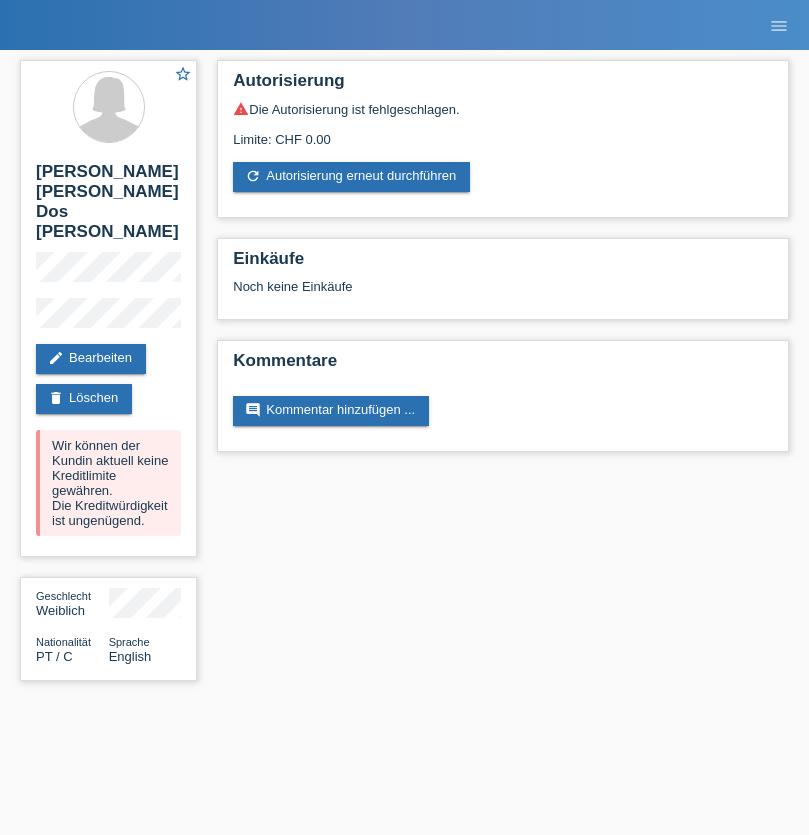 scroll, scrollTop: 0, scrollLeft: 0, axis: both 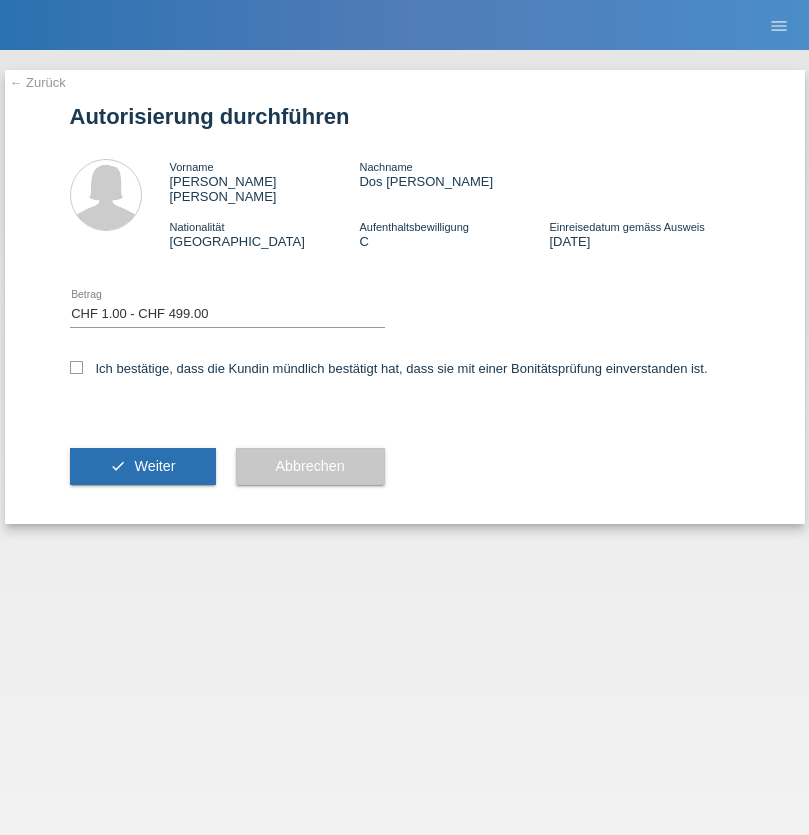 select on "1" 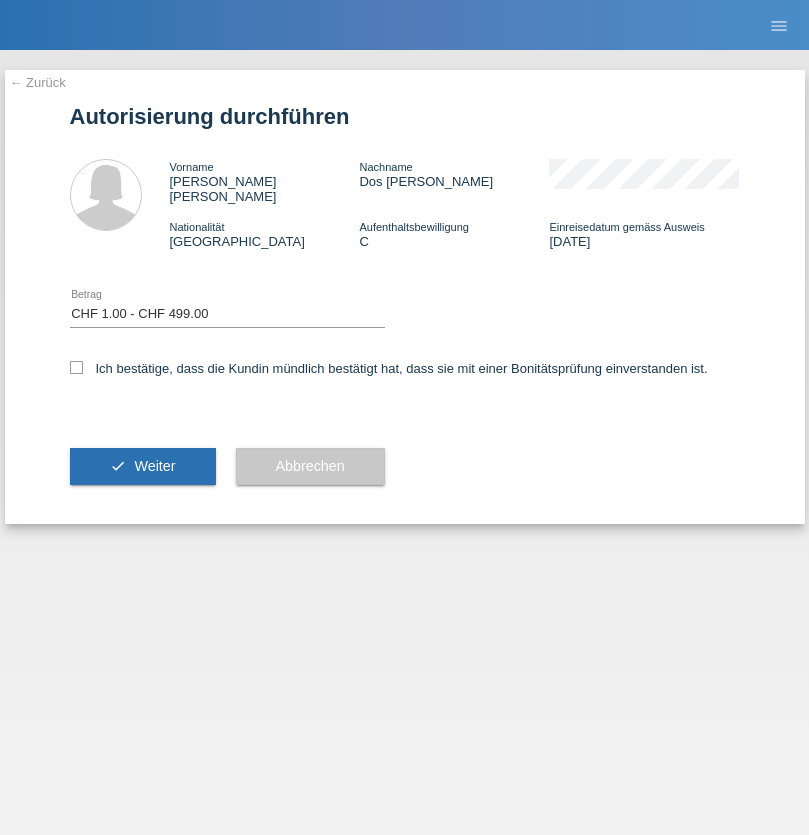 checkbox on "true" 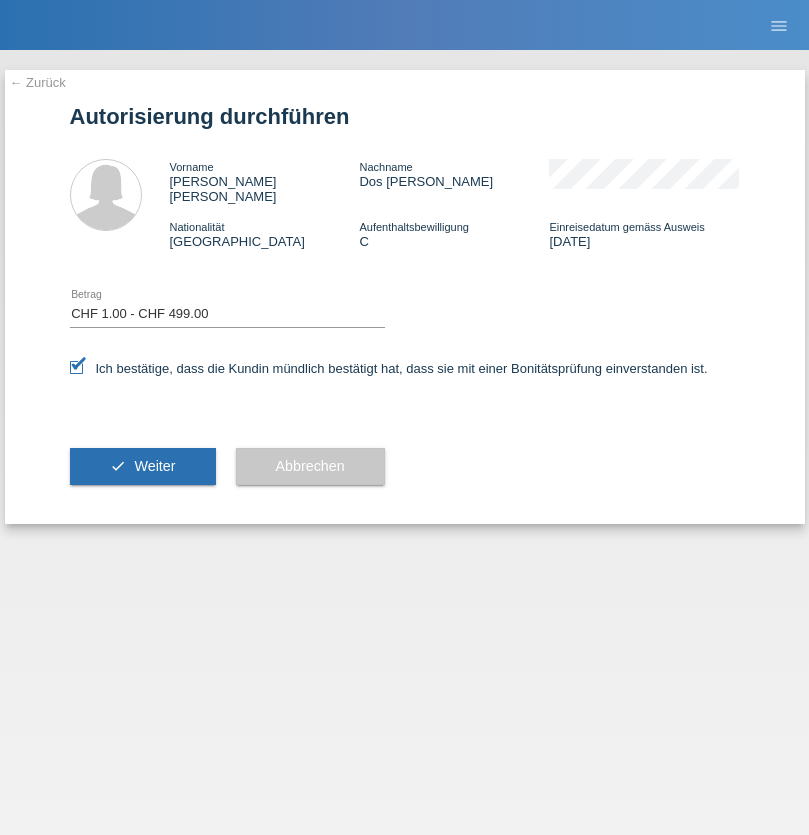 scroll, scrollTop: 0, scrollLeft: 0, axis: both 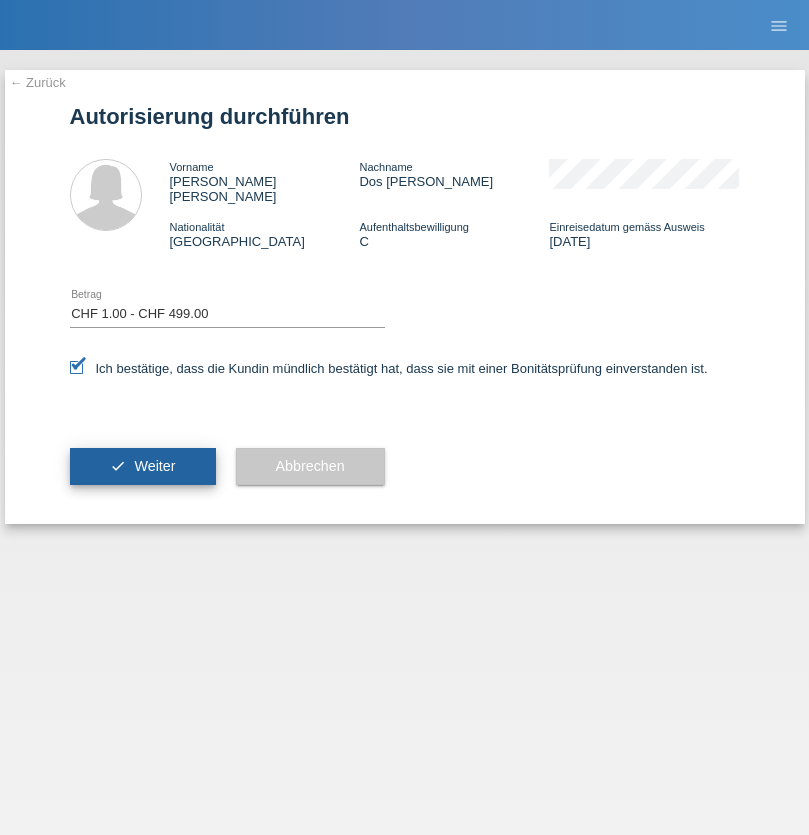 click on "Weiter" at bounding box center [154, 466] 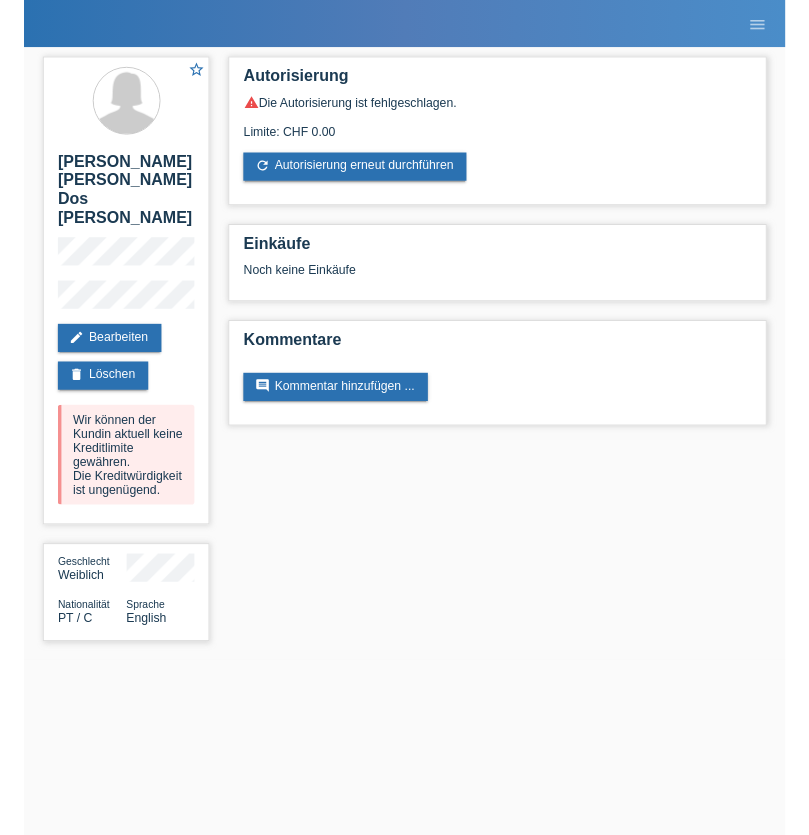 scroll, scrollTop: 0, scrollLeft: 0, axis: both 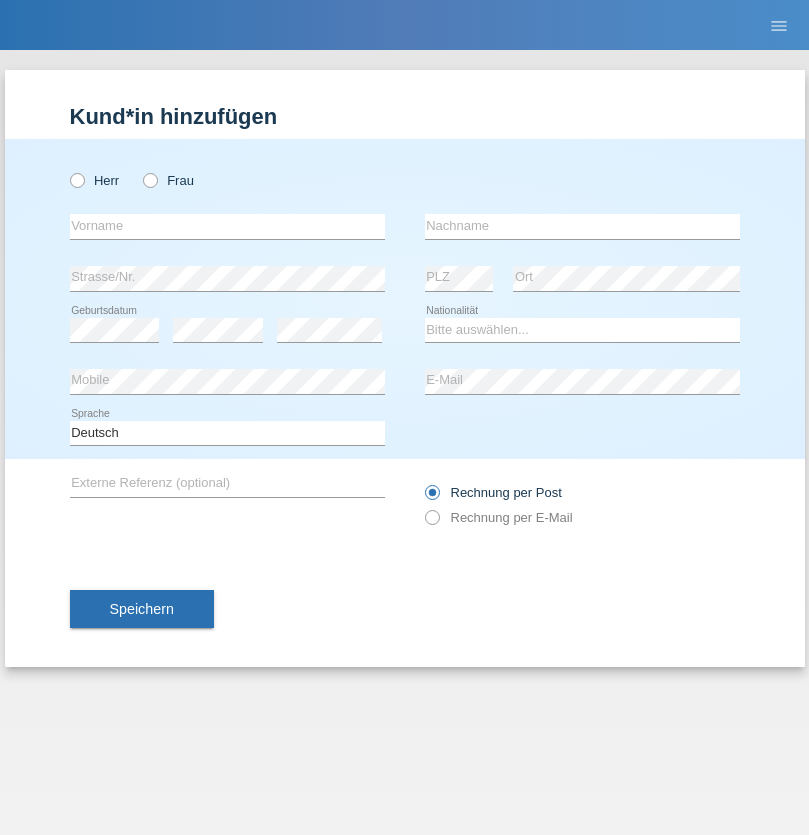 radio on "true" 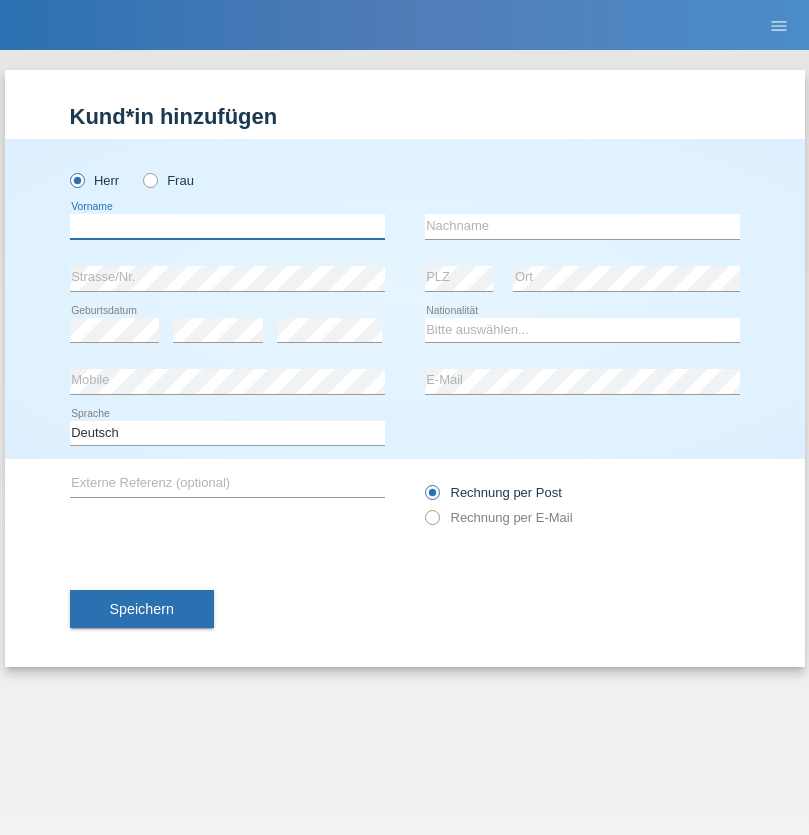 click at bounding box center (227, 226) 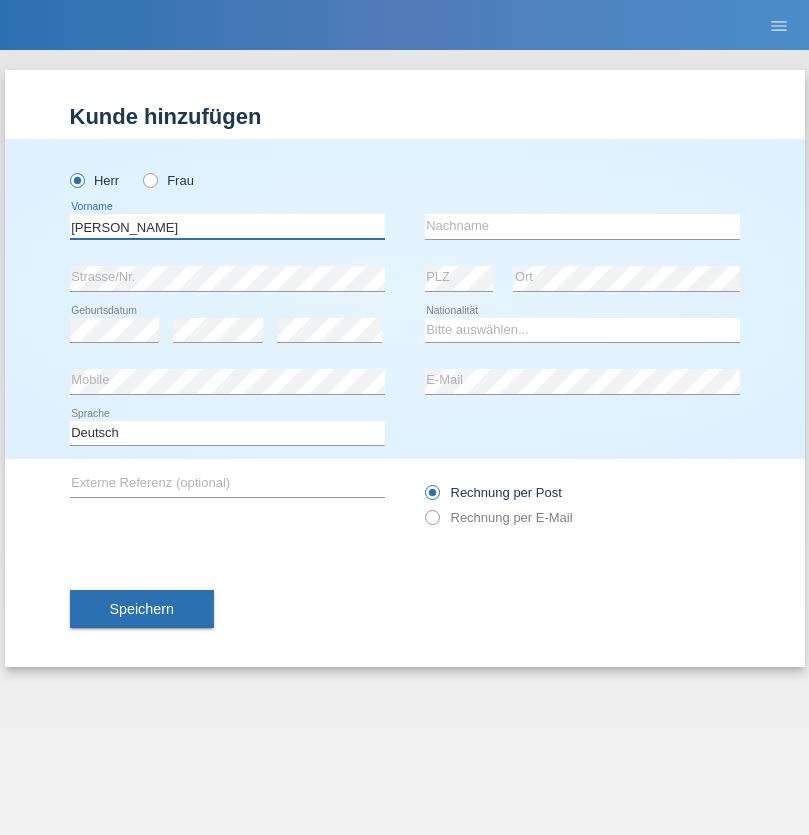 type on "Marcel" 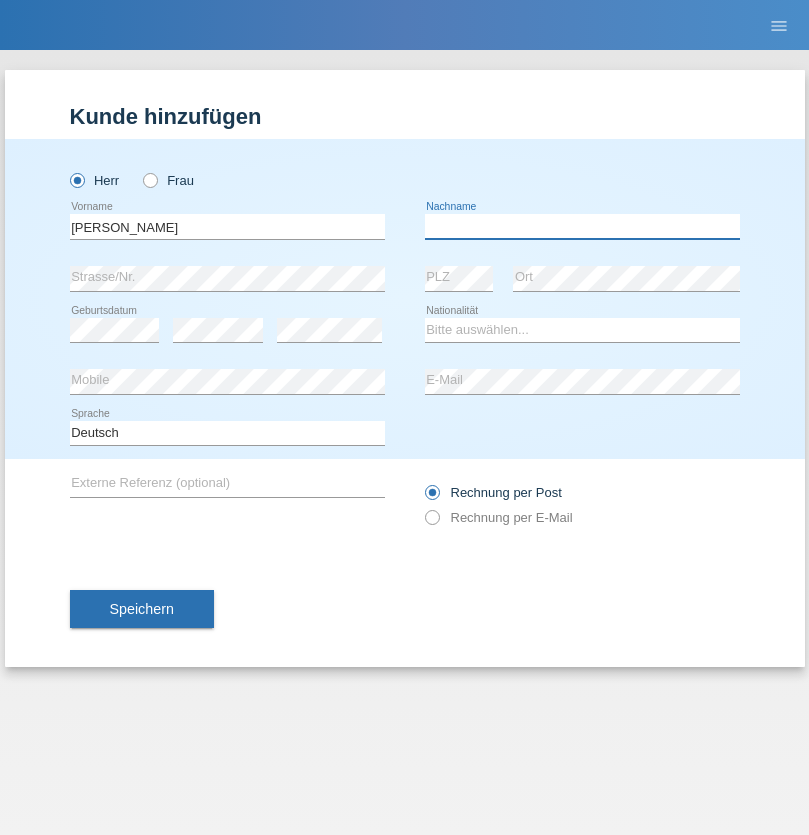 click at bounding box center (582, 226) 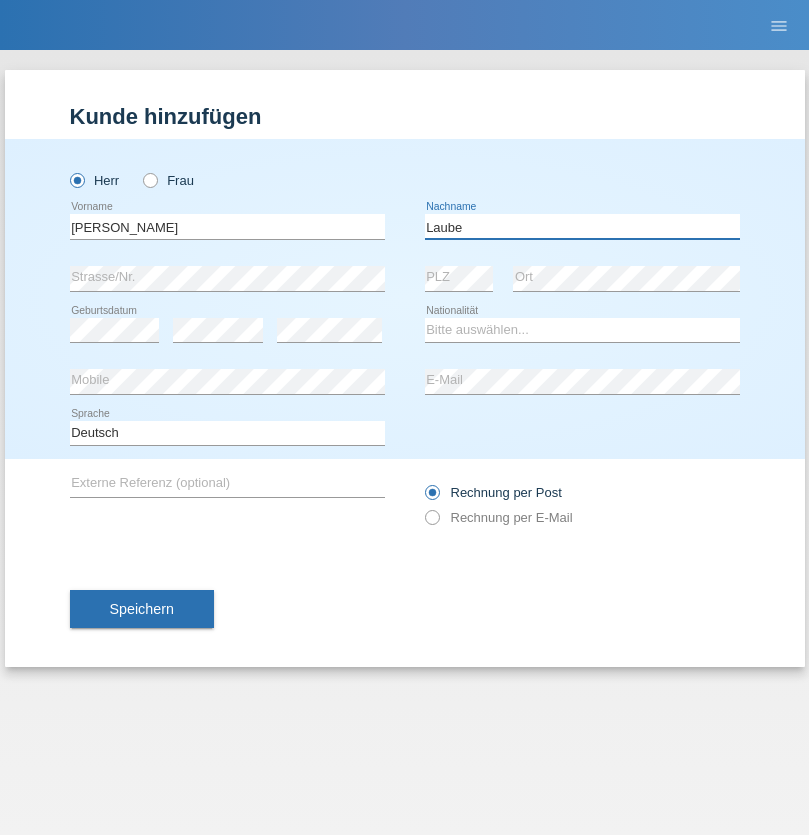 type on "Laube" 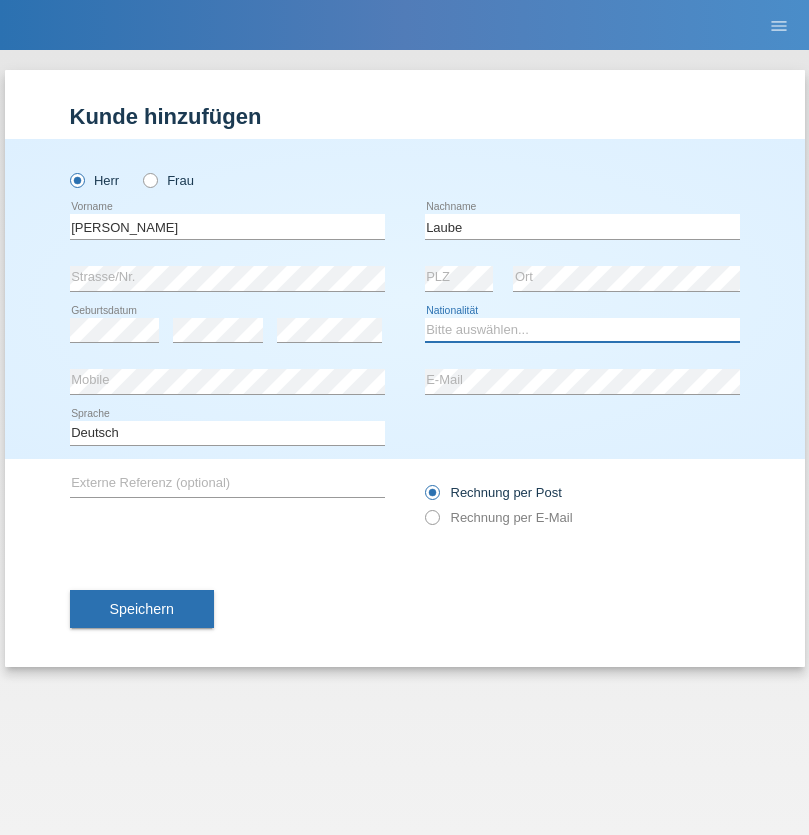 select on "DE" 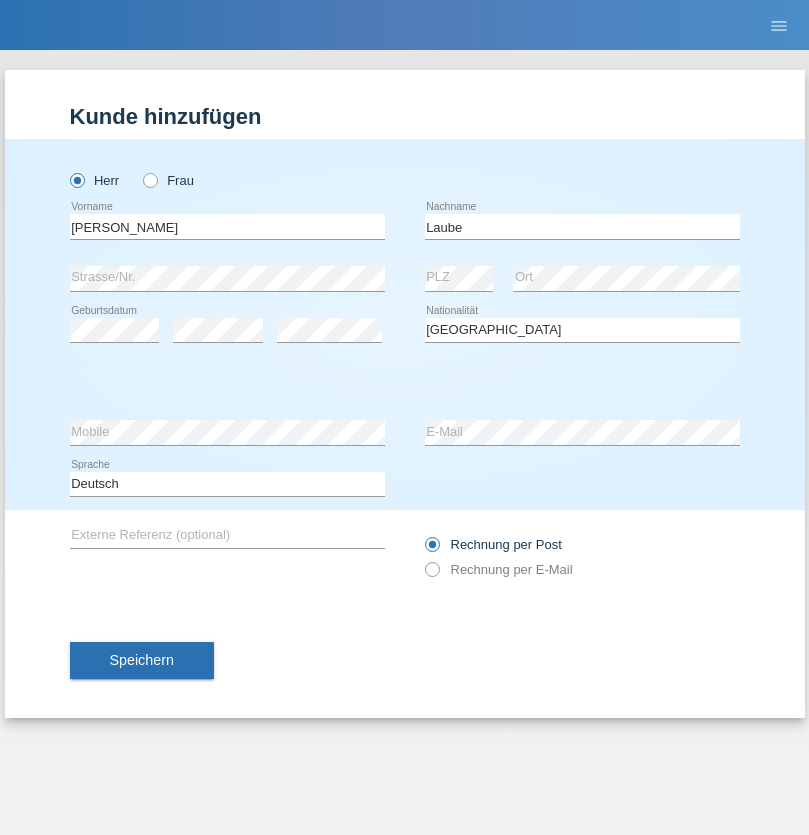 select on "C" 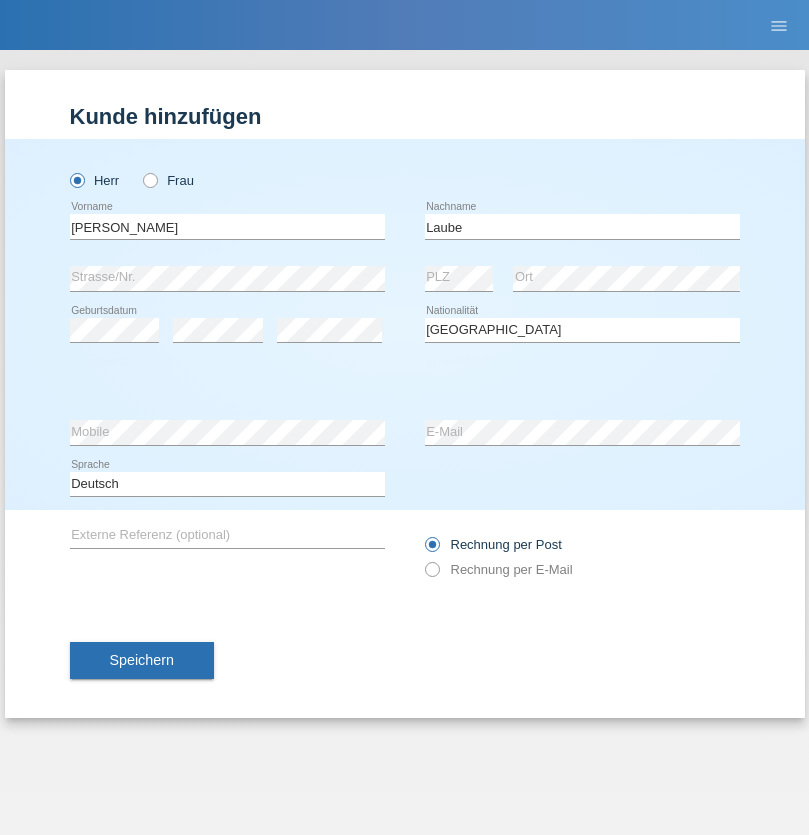 select on "23" 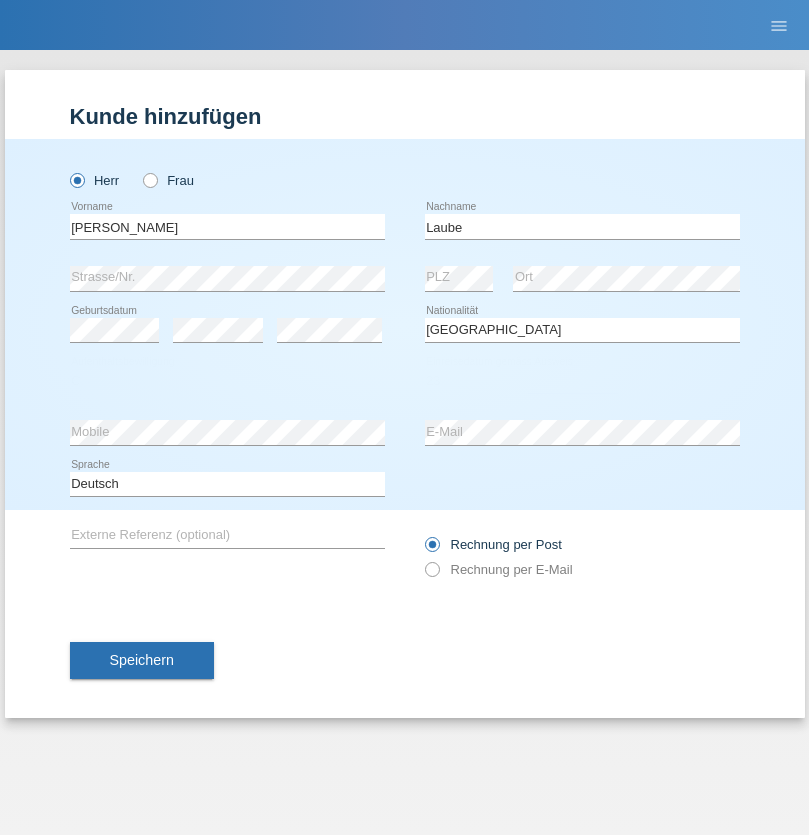 select on "03" 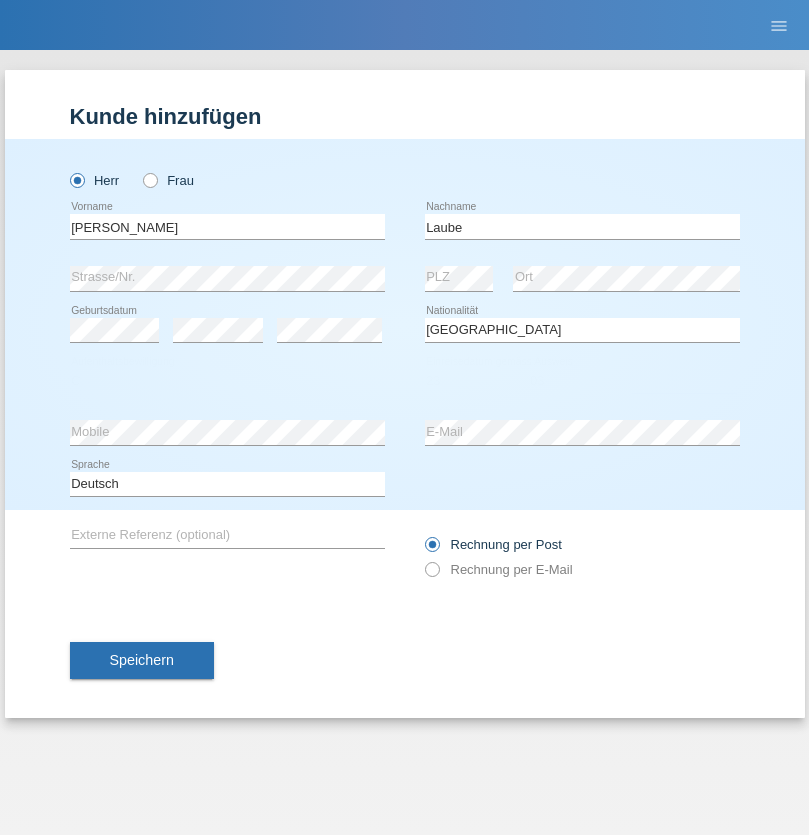 select on "2000" 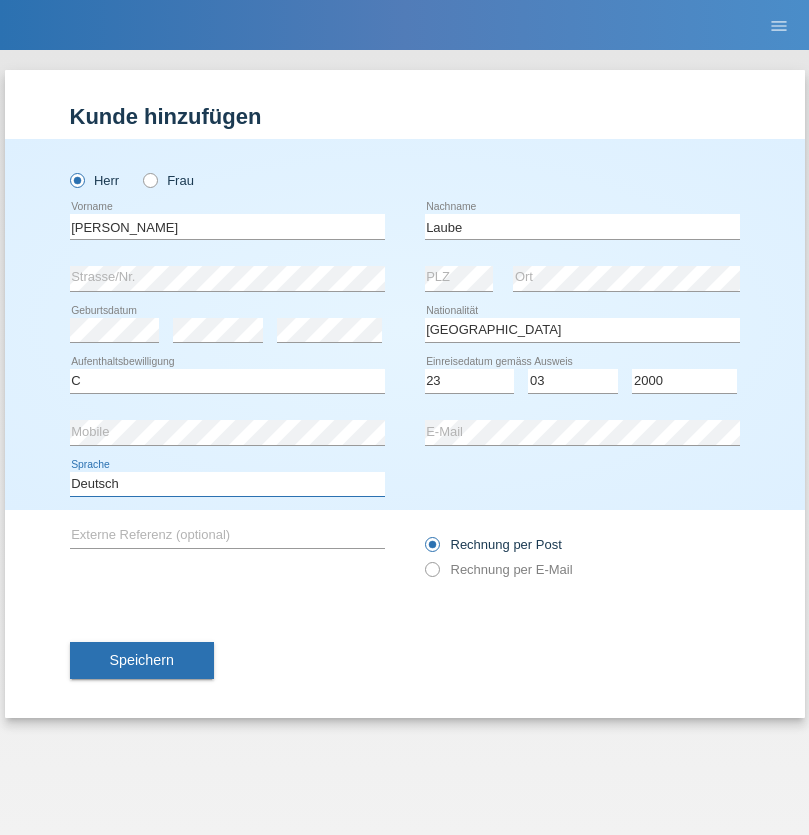 select on "en" 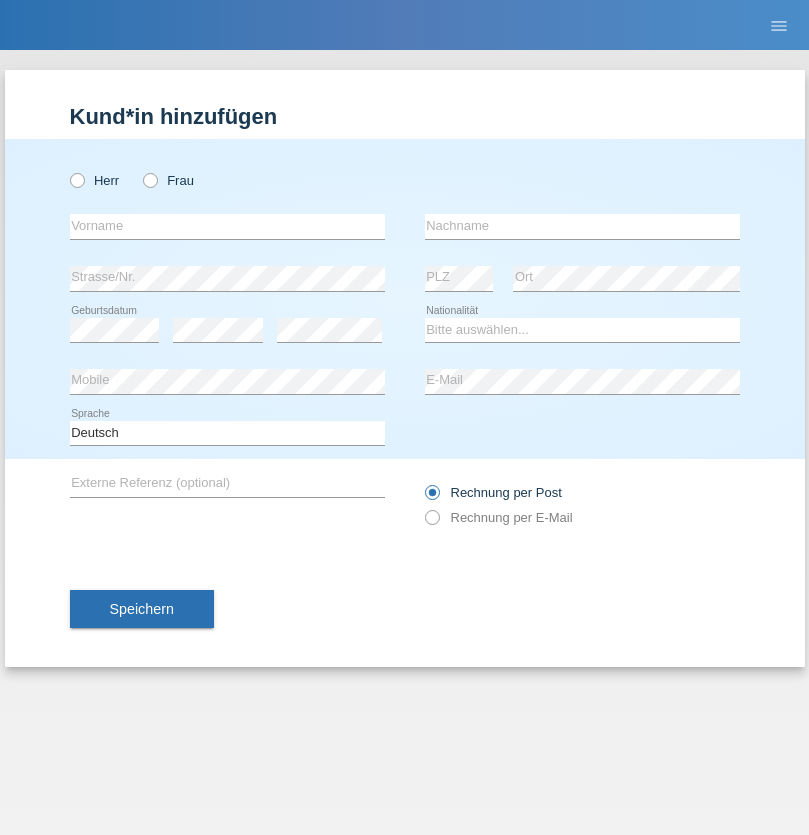 scroll, scrollTop: 0, scrollLeft: 0, axis: both 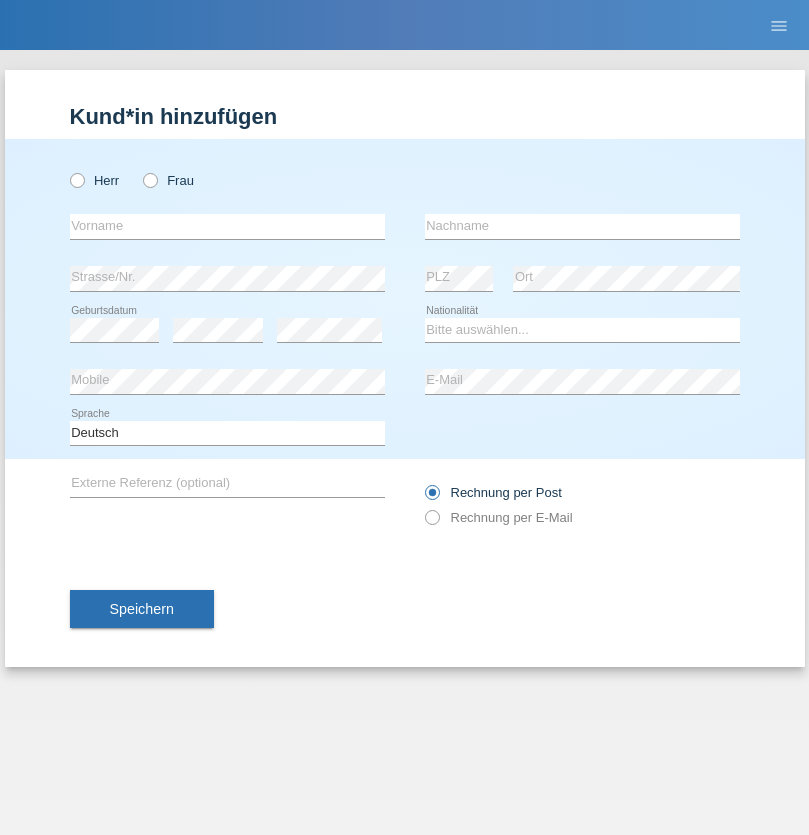 radio on "true" 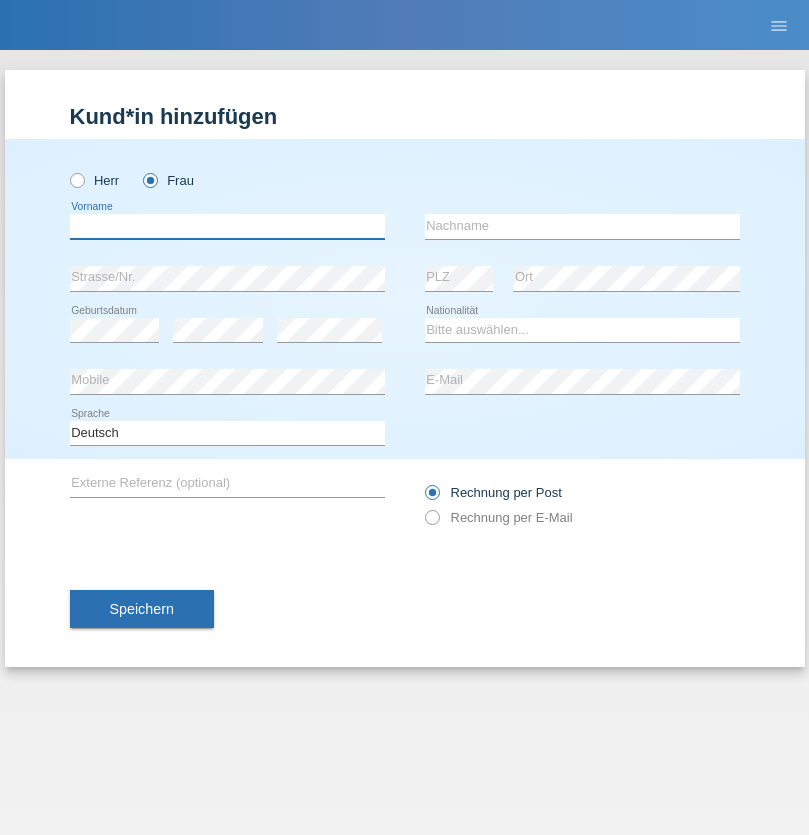 click at bounding box center (227, 226) 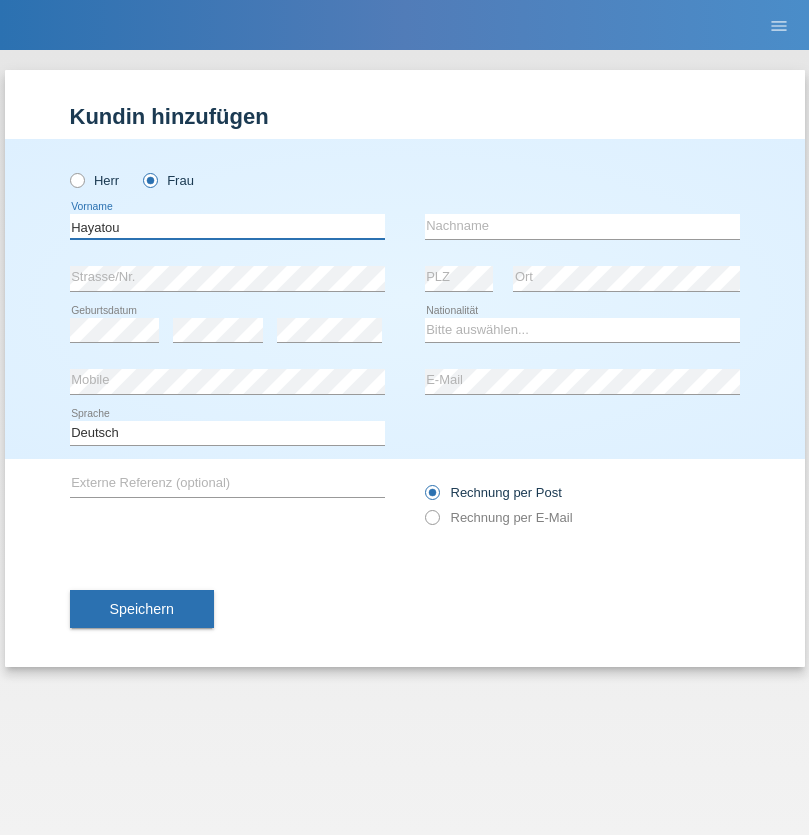 type on "Hayatou" 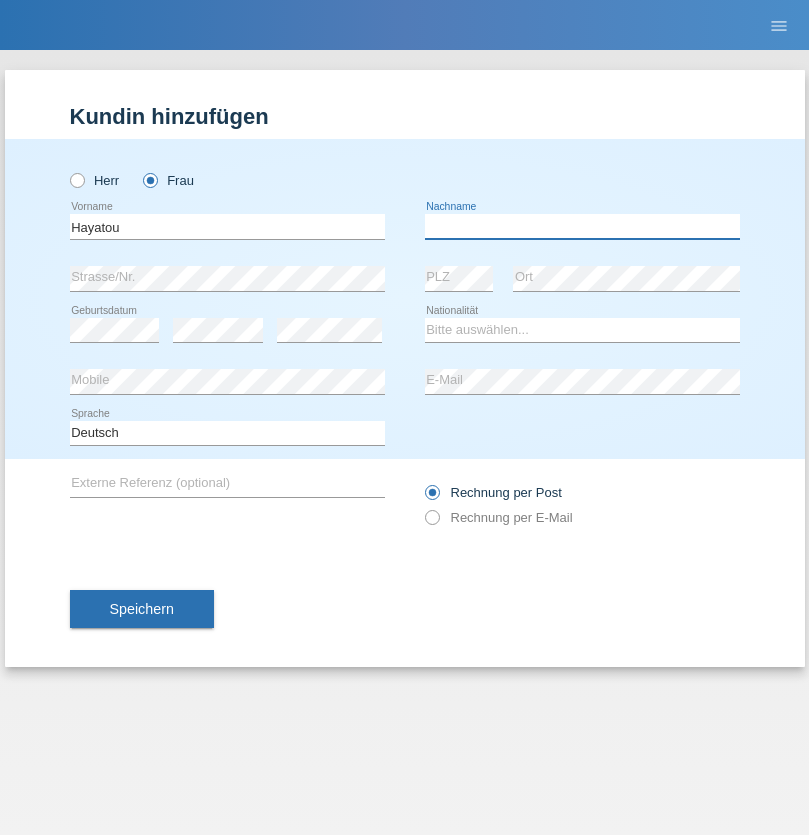 click at bounding box center (582, 226) 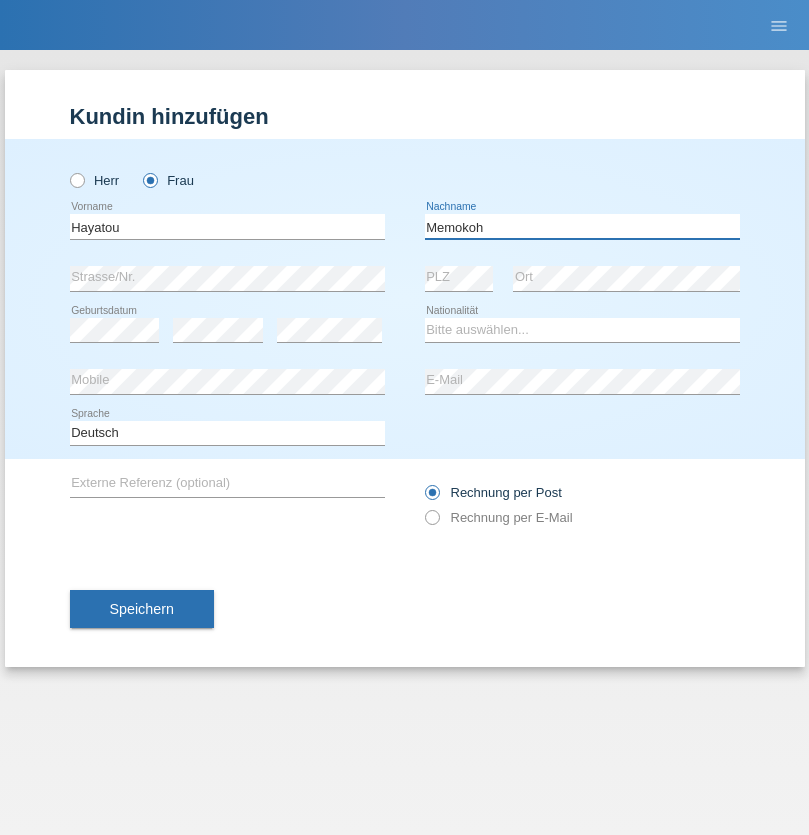 type on "Memokoh" 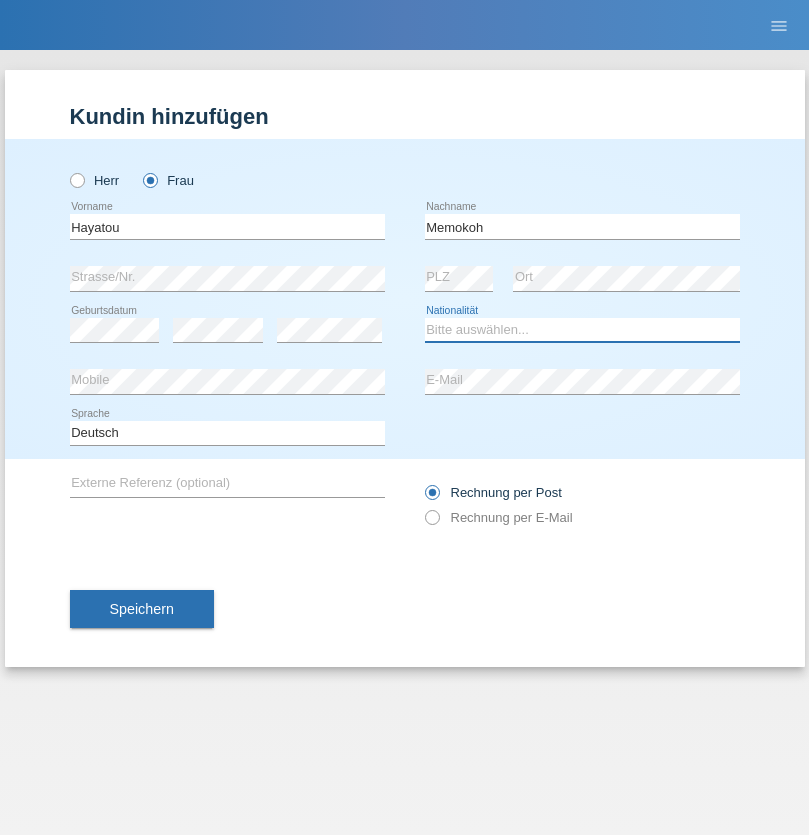select on "FR" 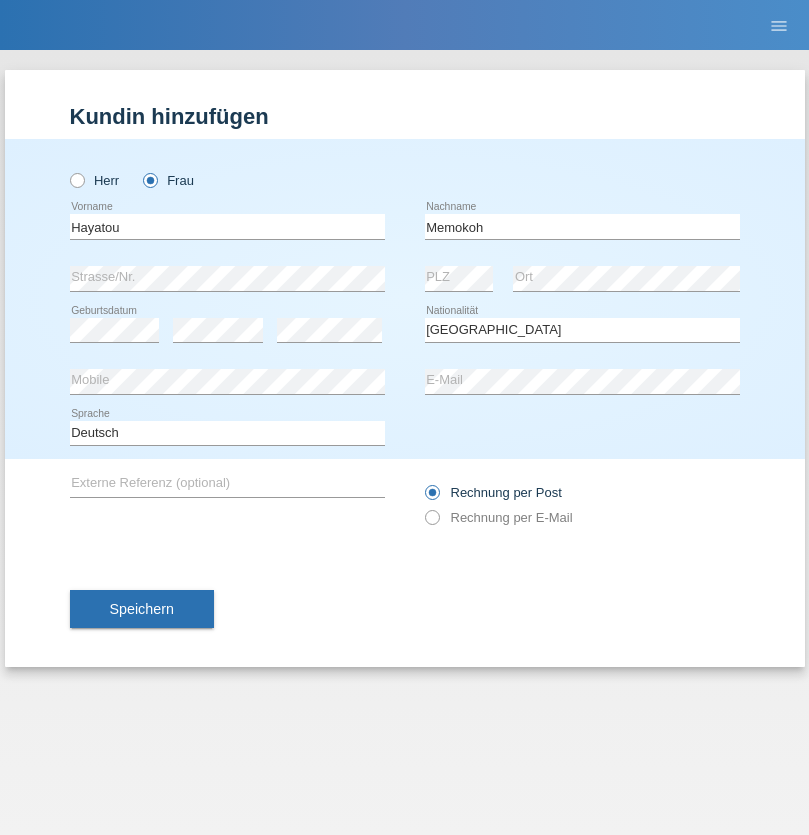 select on "C" 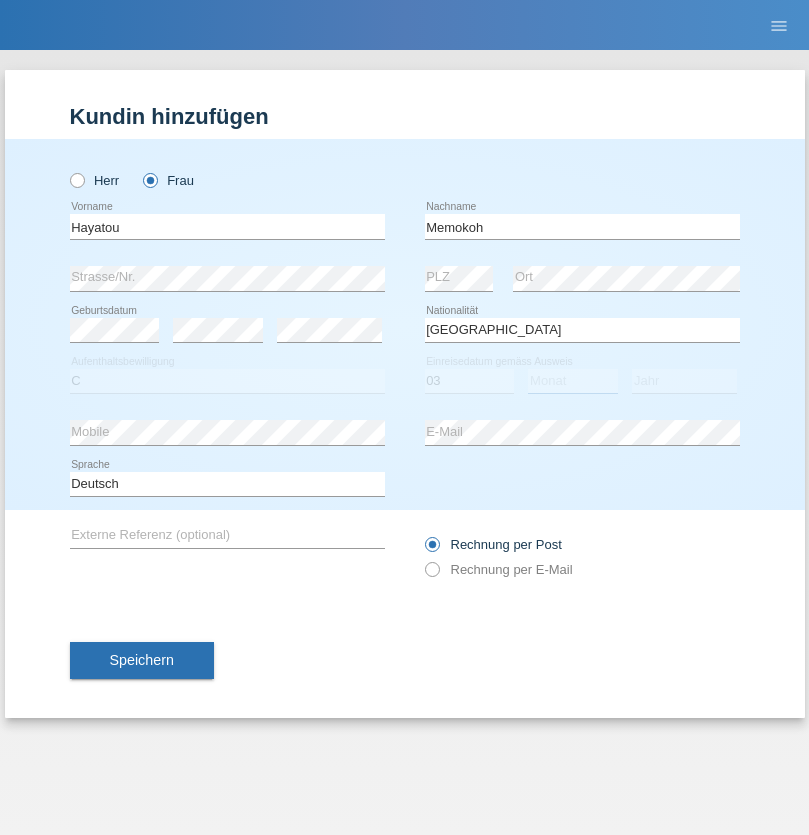 select on "05" 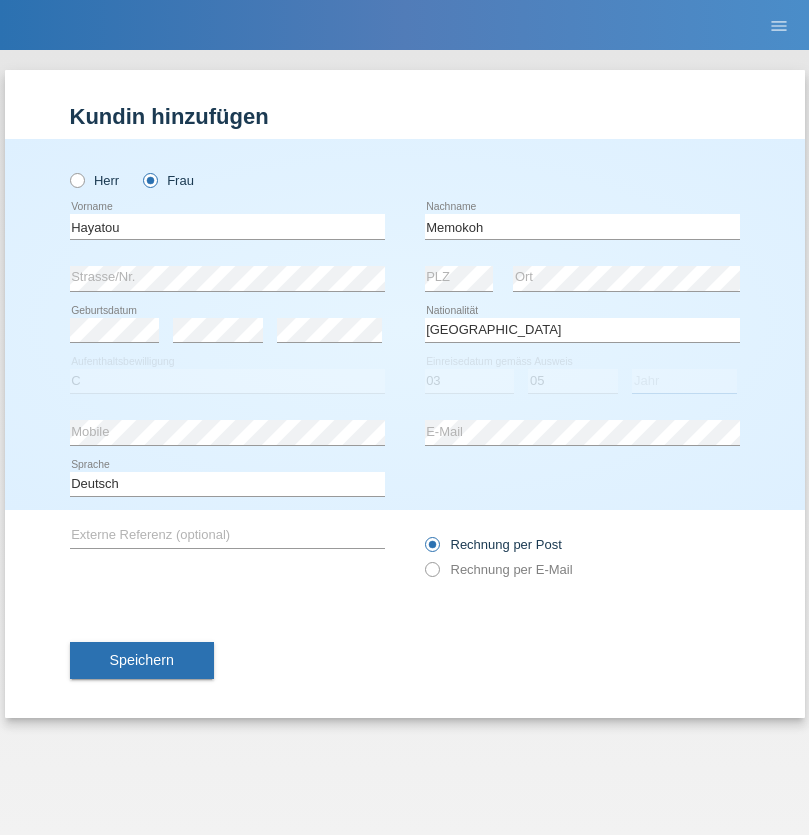 select on "2021" 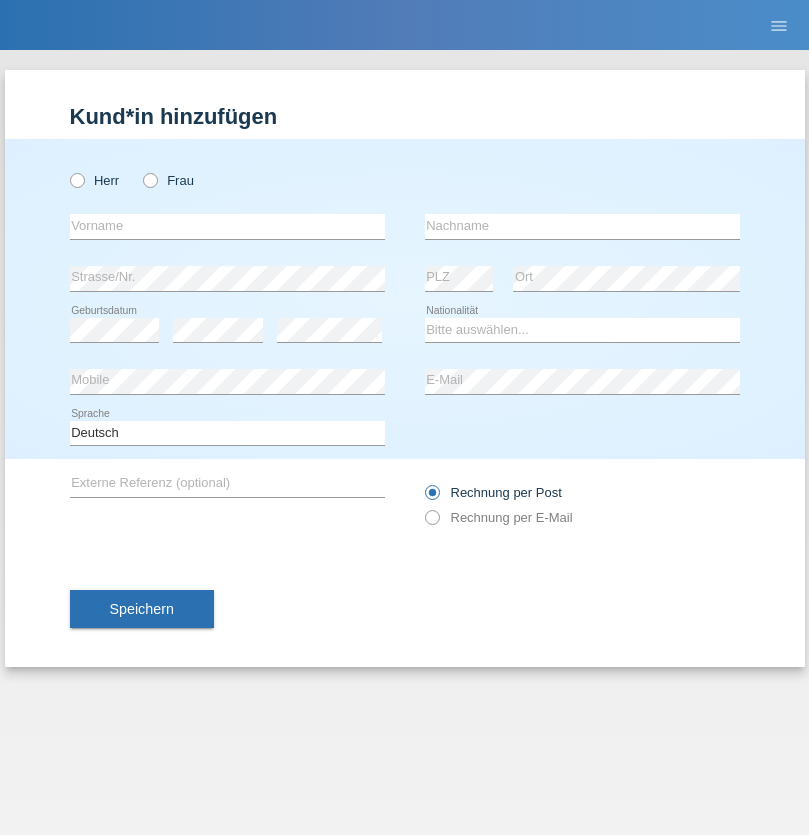 scroll, scrollTop: 0, scrollLeft: 0, axis: both 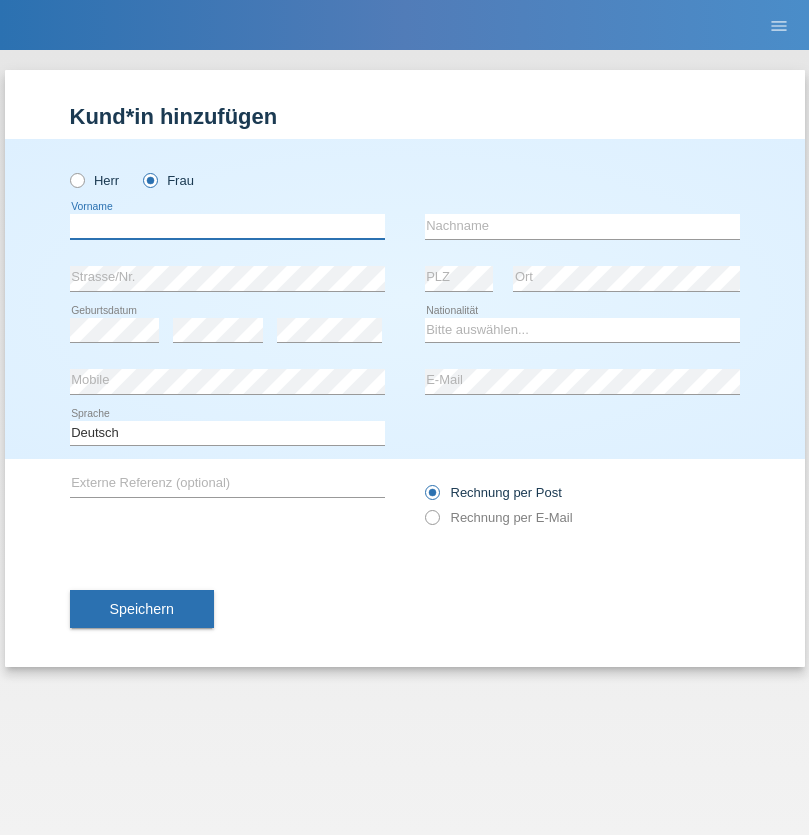 click at bounding box center [227, 226] 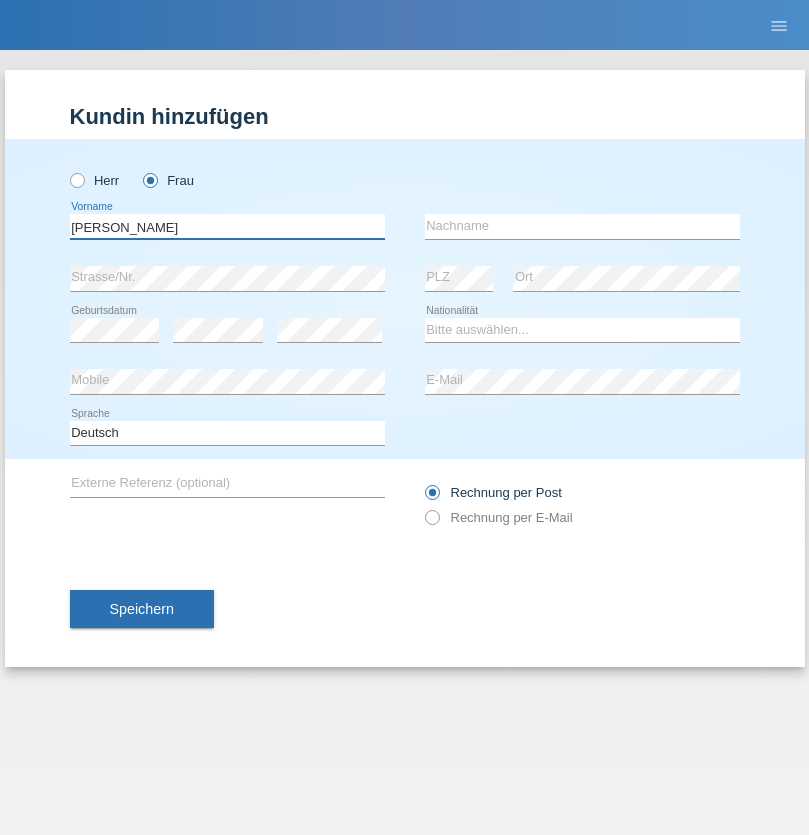 type on "Melanie" 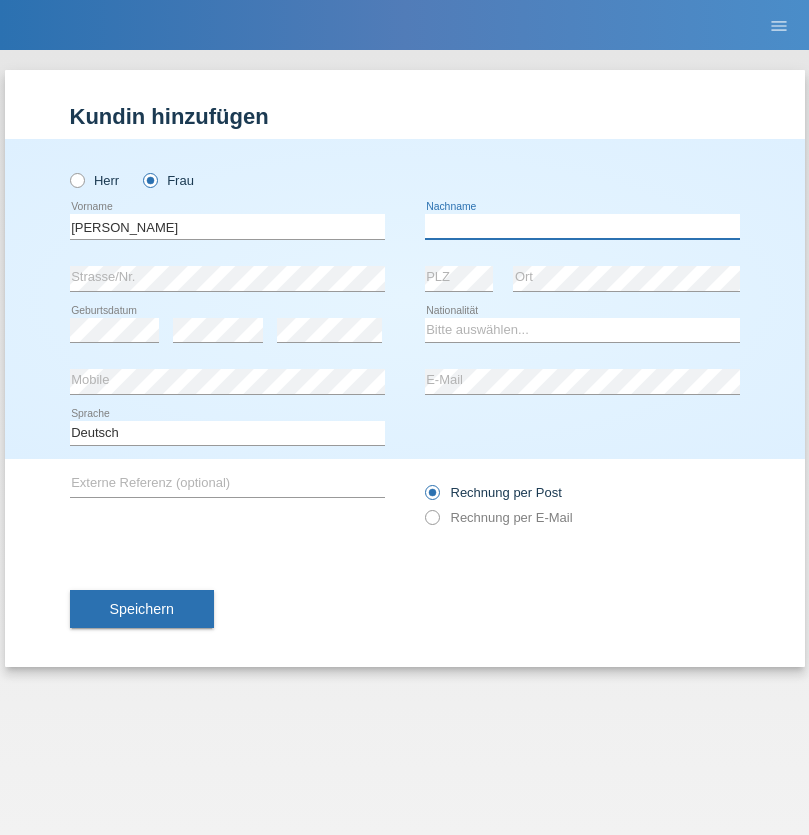click at bounding box center (582, 226) 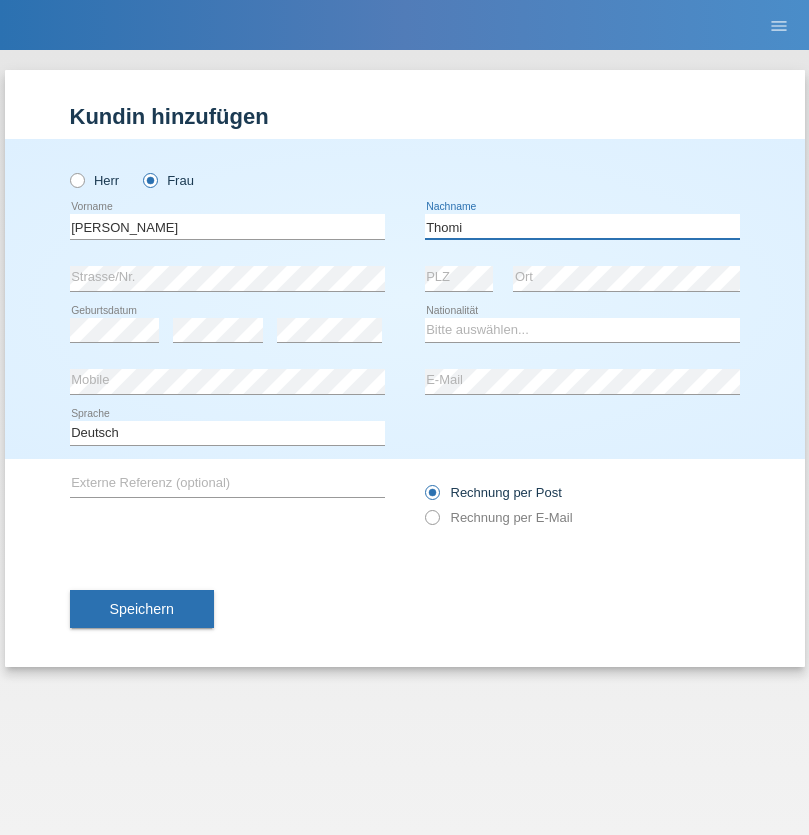 type on "Thomi" 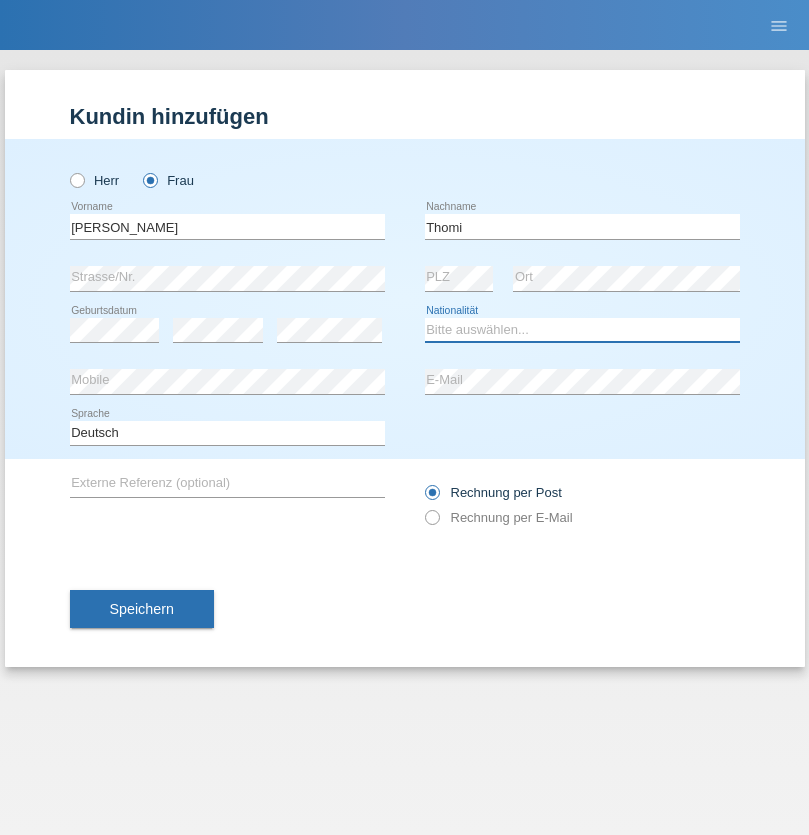 select on "CH" 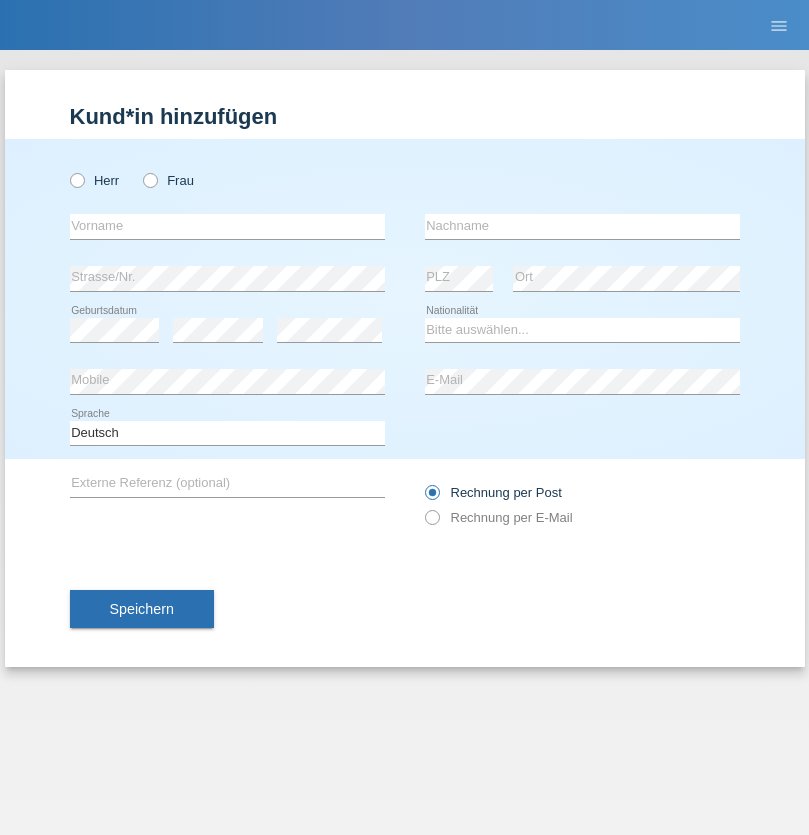 scroll, scrollTop: 0, scrollLeft: 0, axis: both 